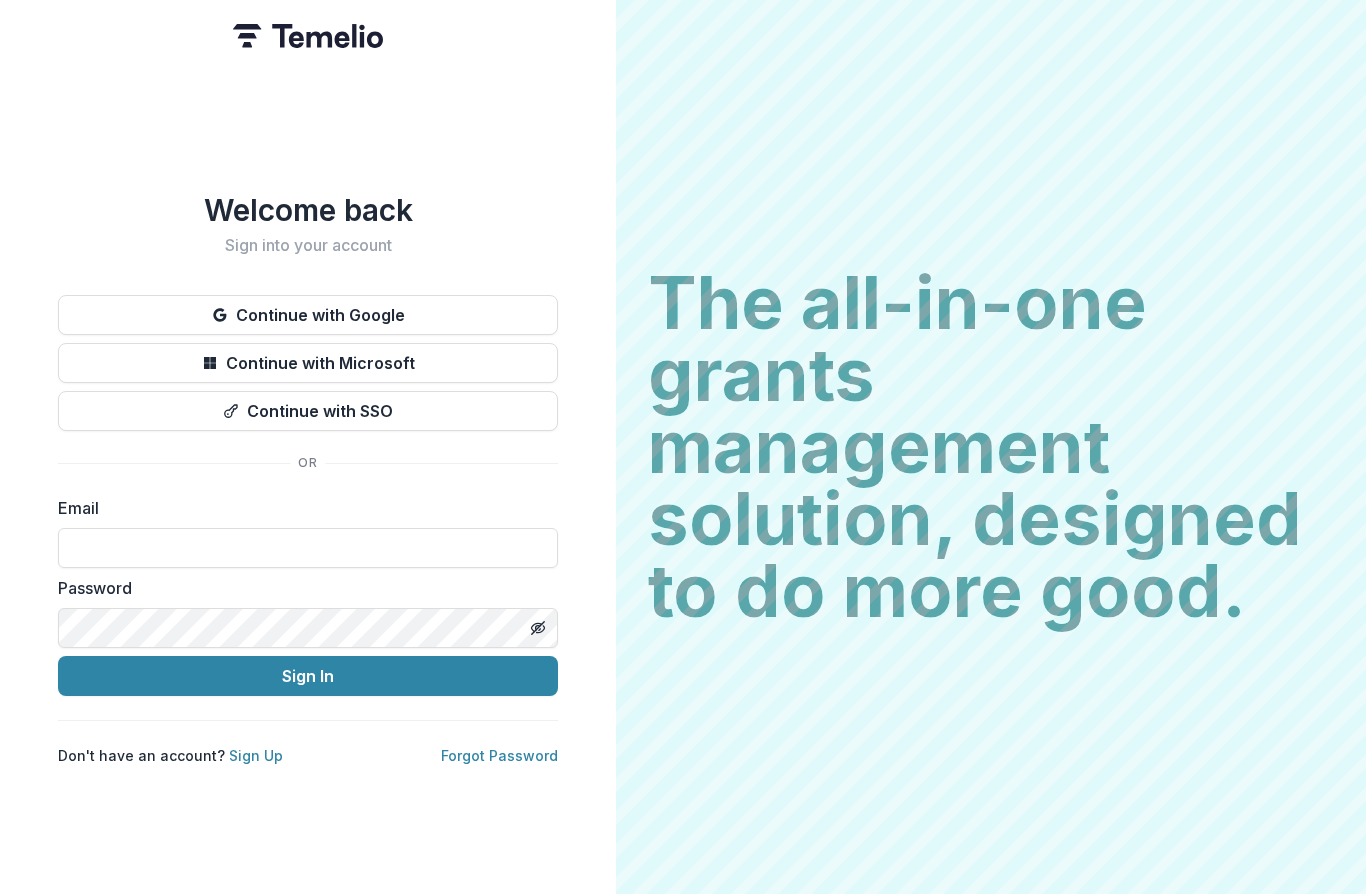scroll, scrollTop: 0, scrollLeft: 0, axis: both 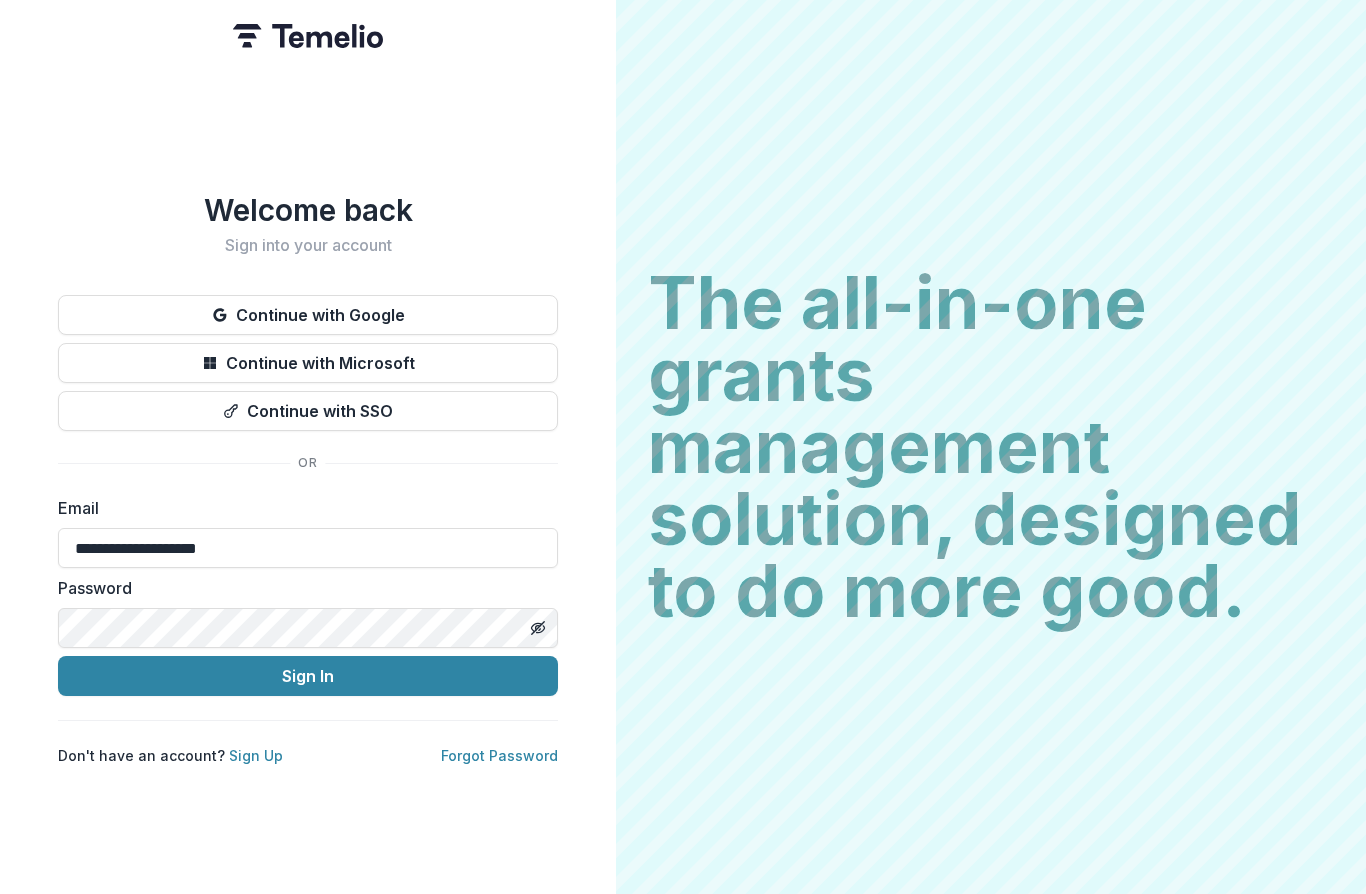 type on "**********" 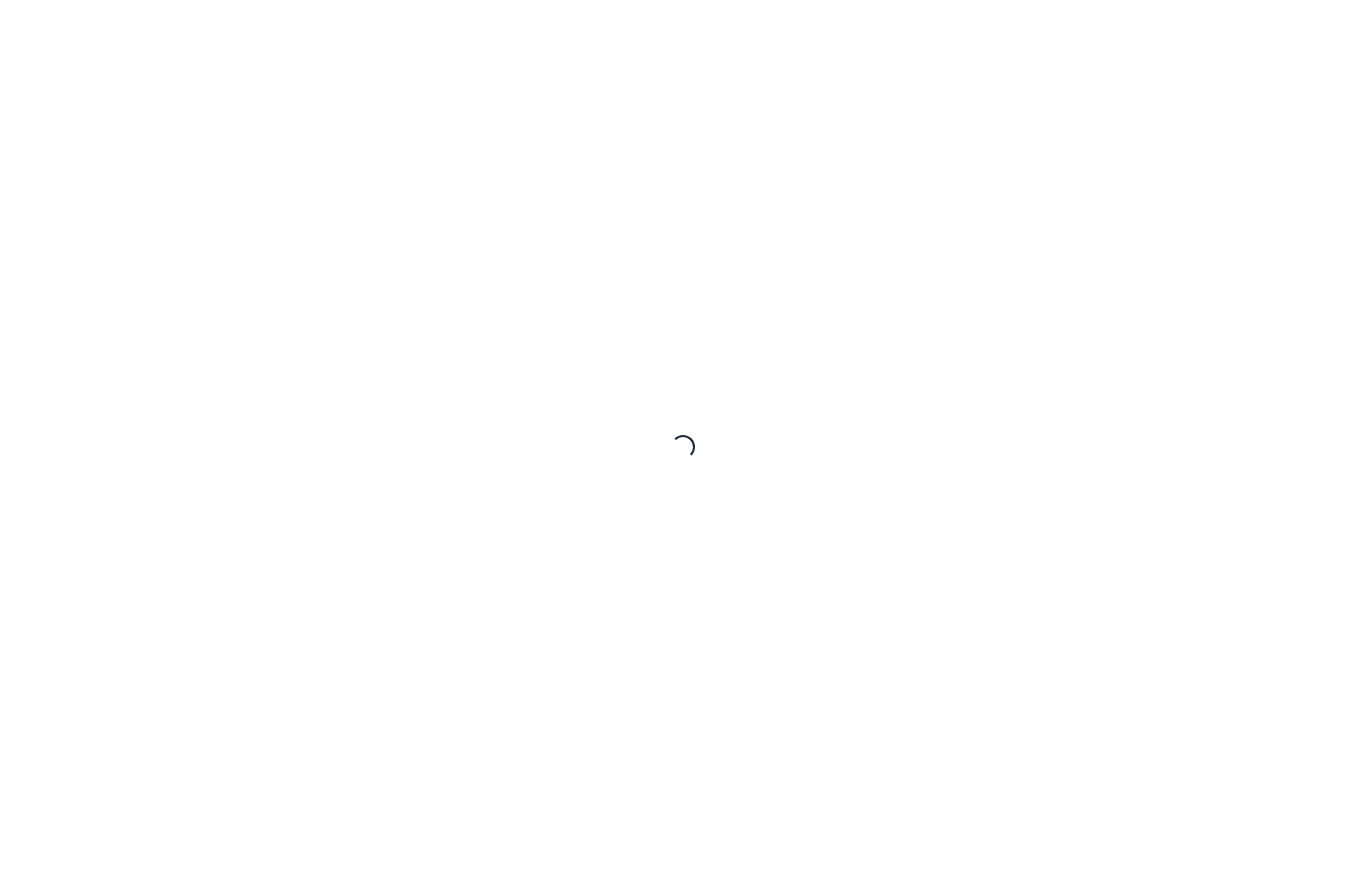 scroll, scrollTop: 0, scrollLeft: 0, axis: both 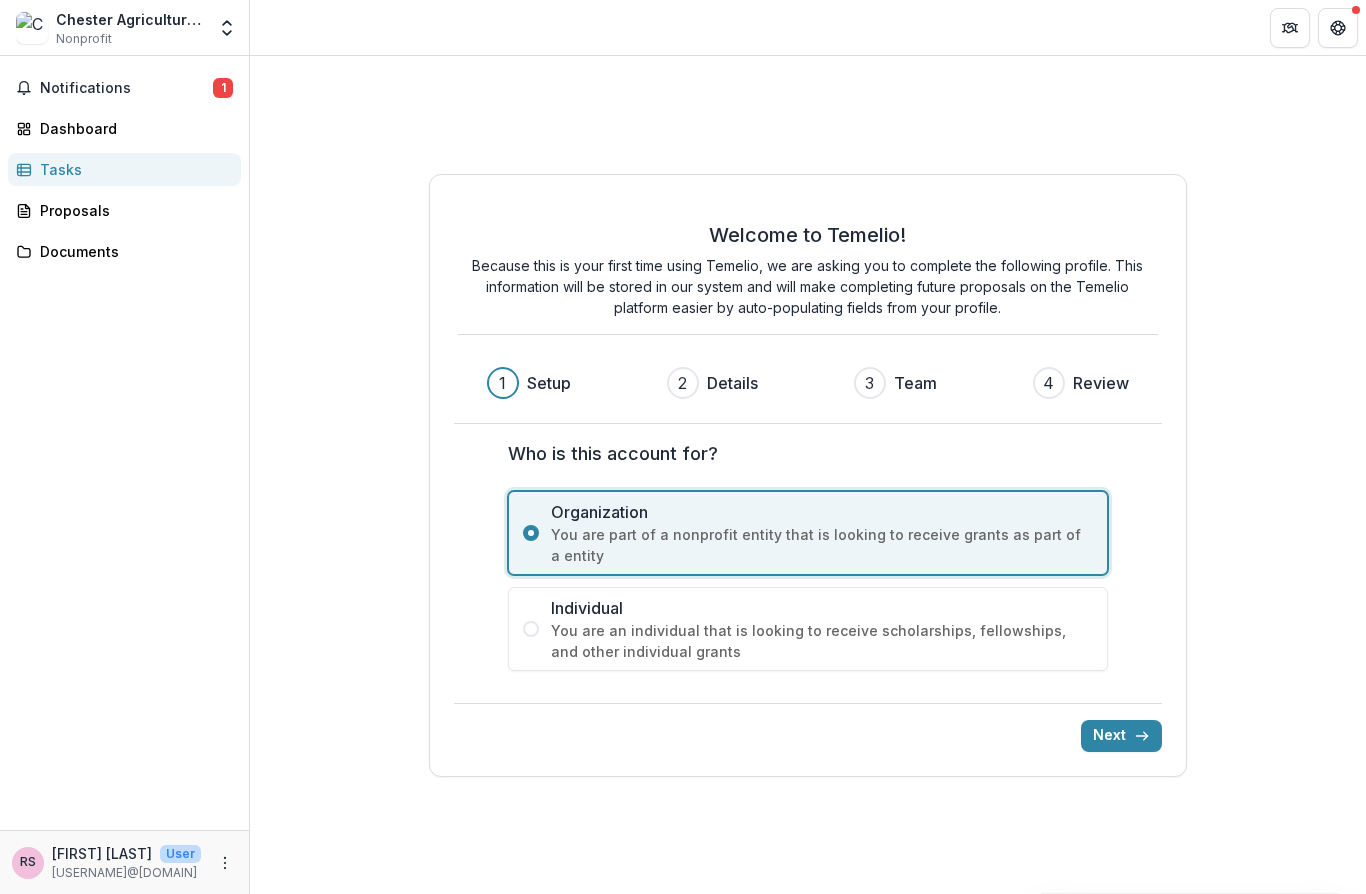 click on "Next" at bounding box center [1121, 736] 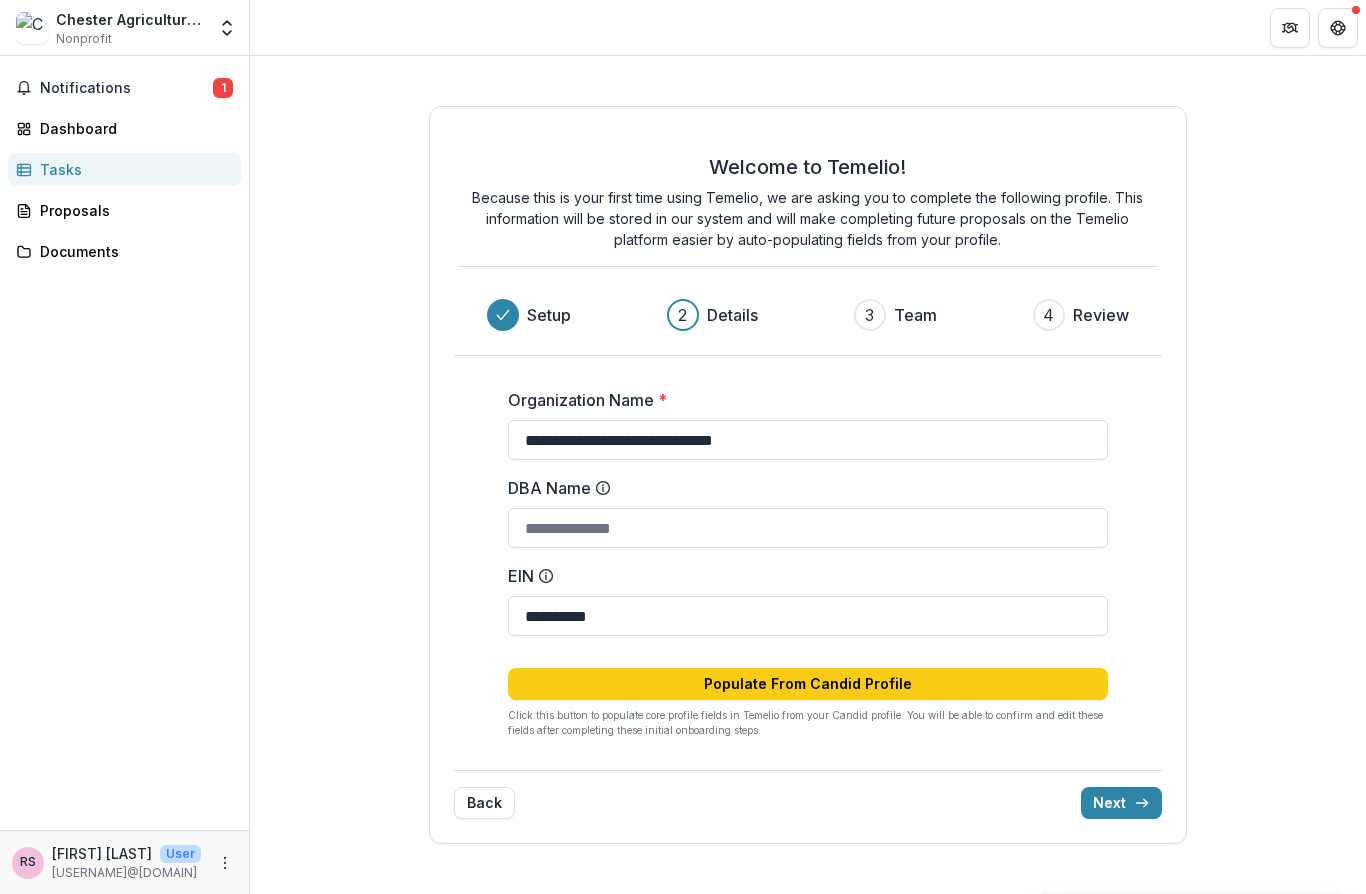 click on "DBA Name" at bounding box center [808, 528] 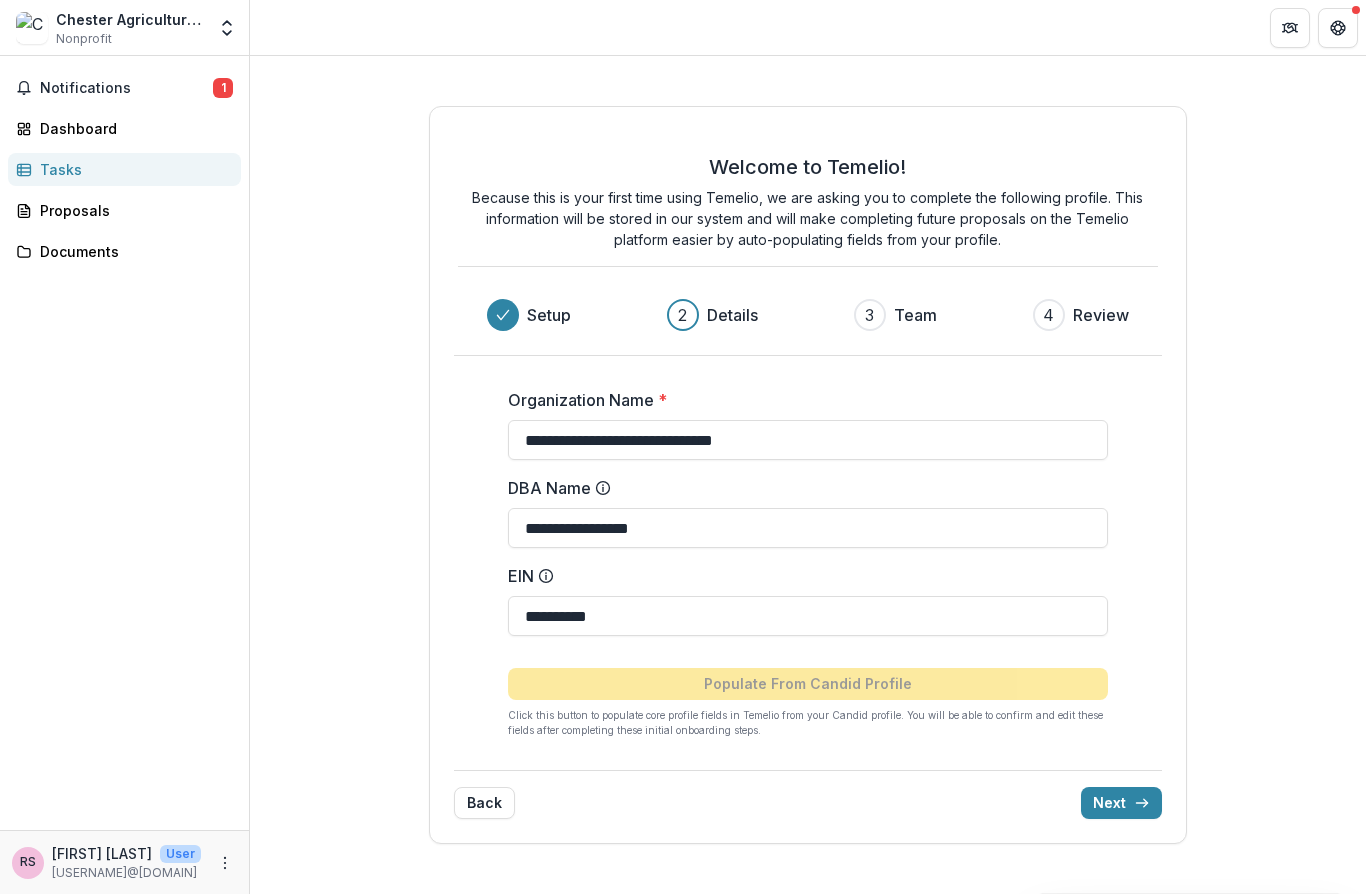type on "**********" 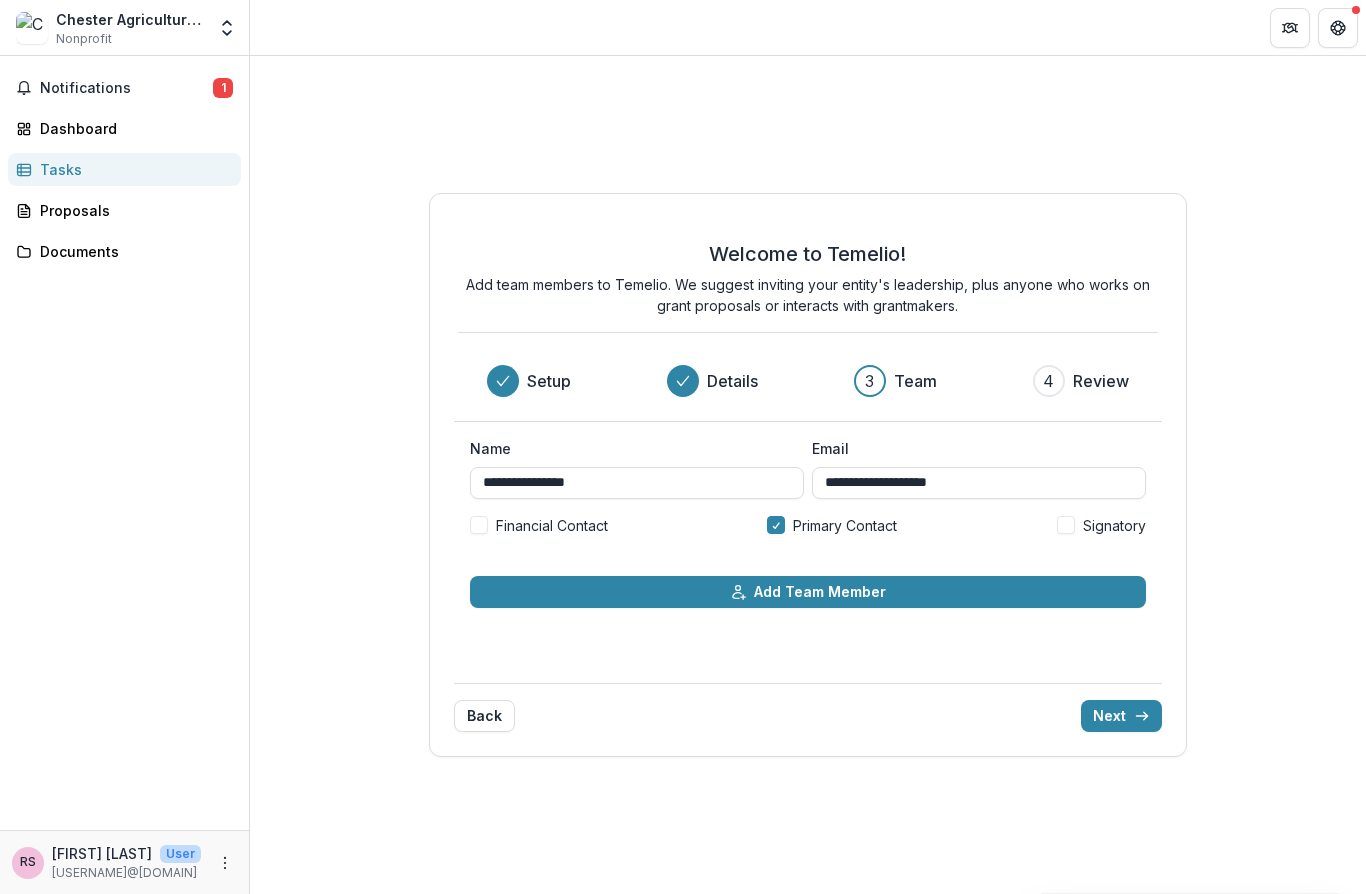 click at bounding box center (479, 525) 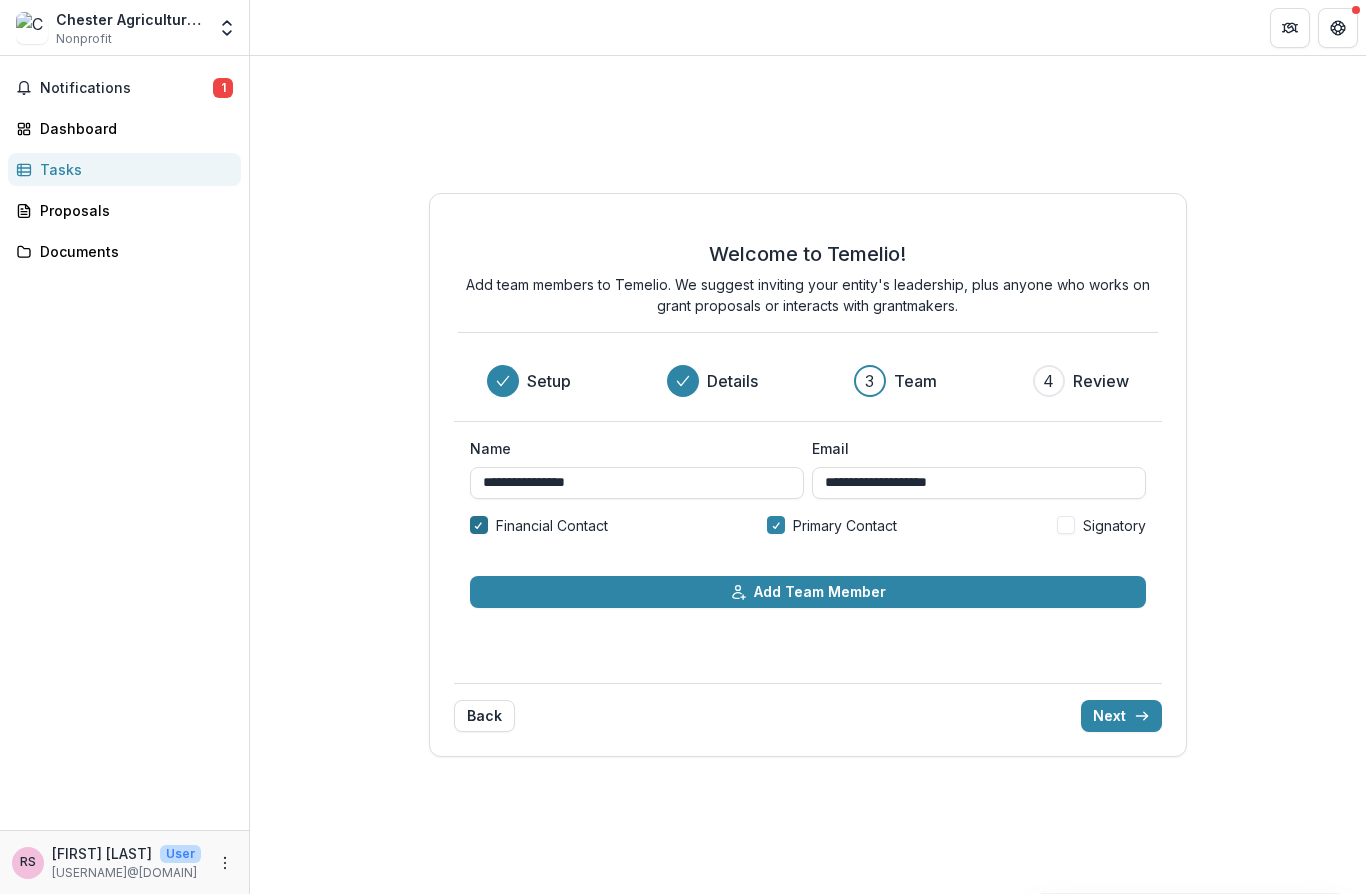 click on "Signatory" at bounding box center (1101, 525) 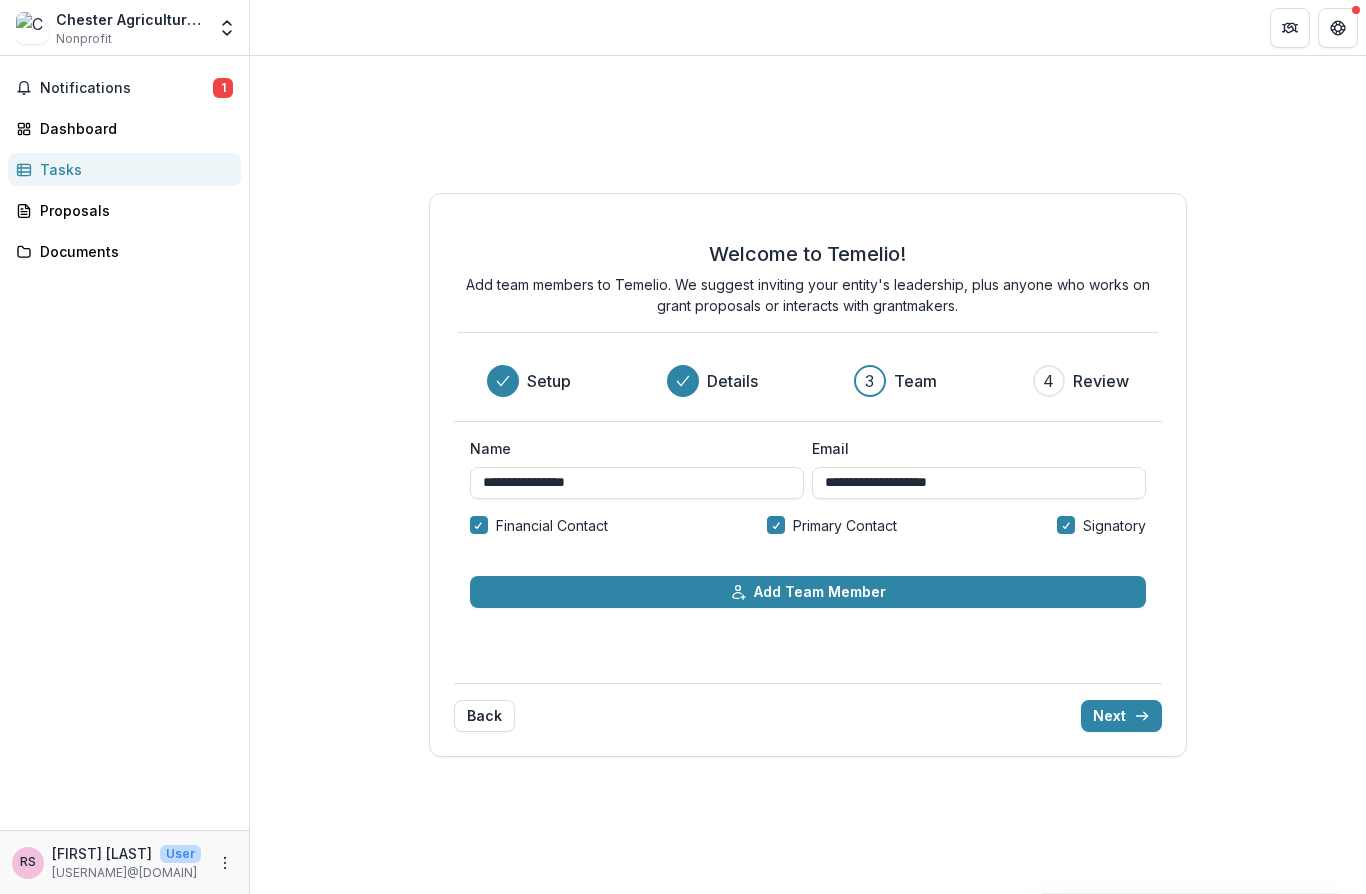 click on "Next" at bounding box center (1121, 716) 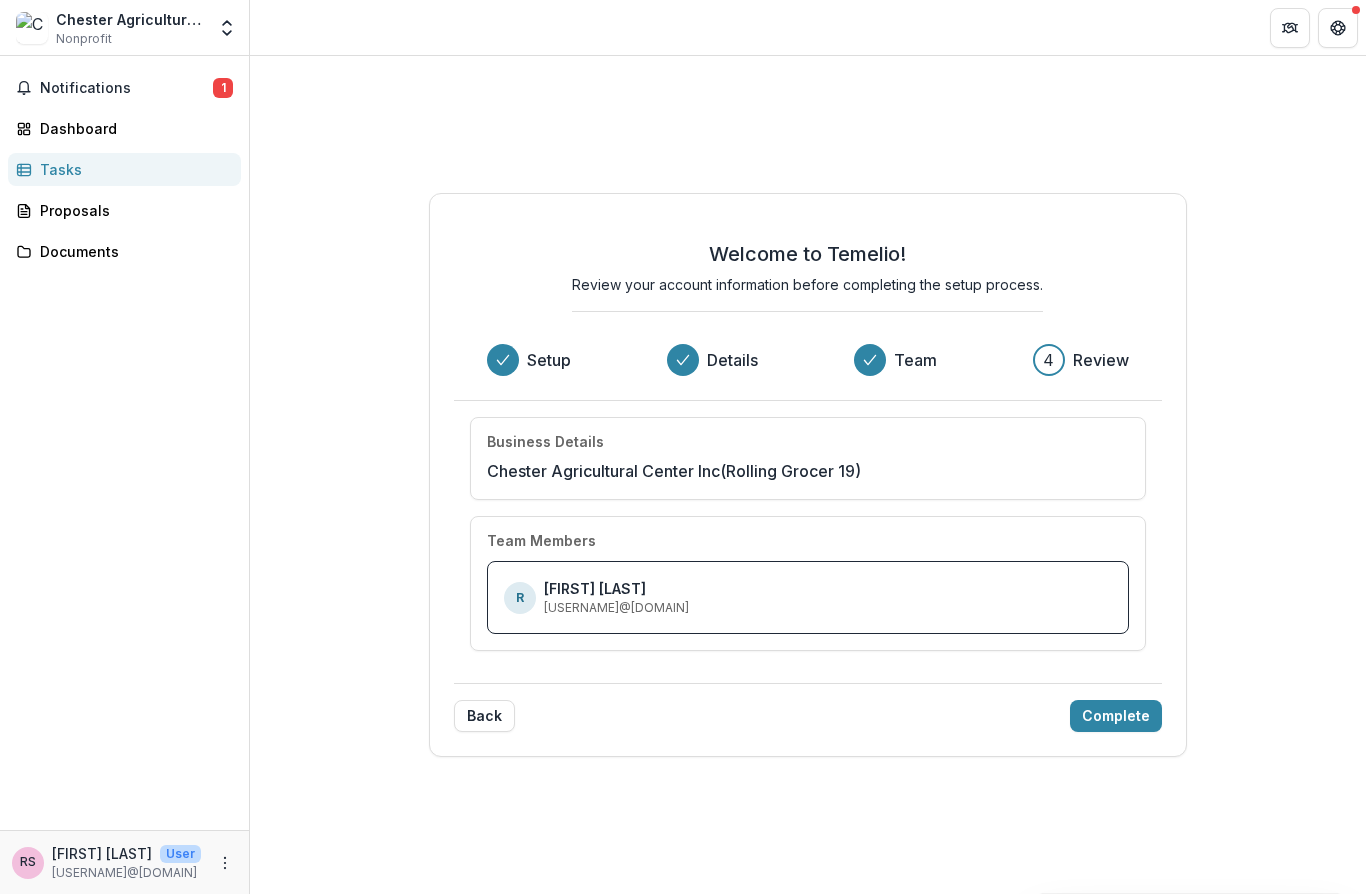 click on "Complete" at bounding box center [1116, 716] 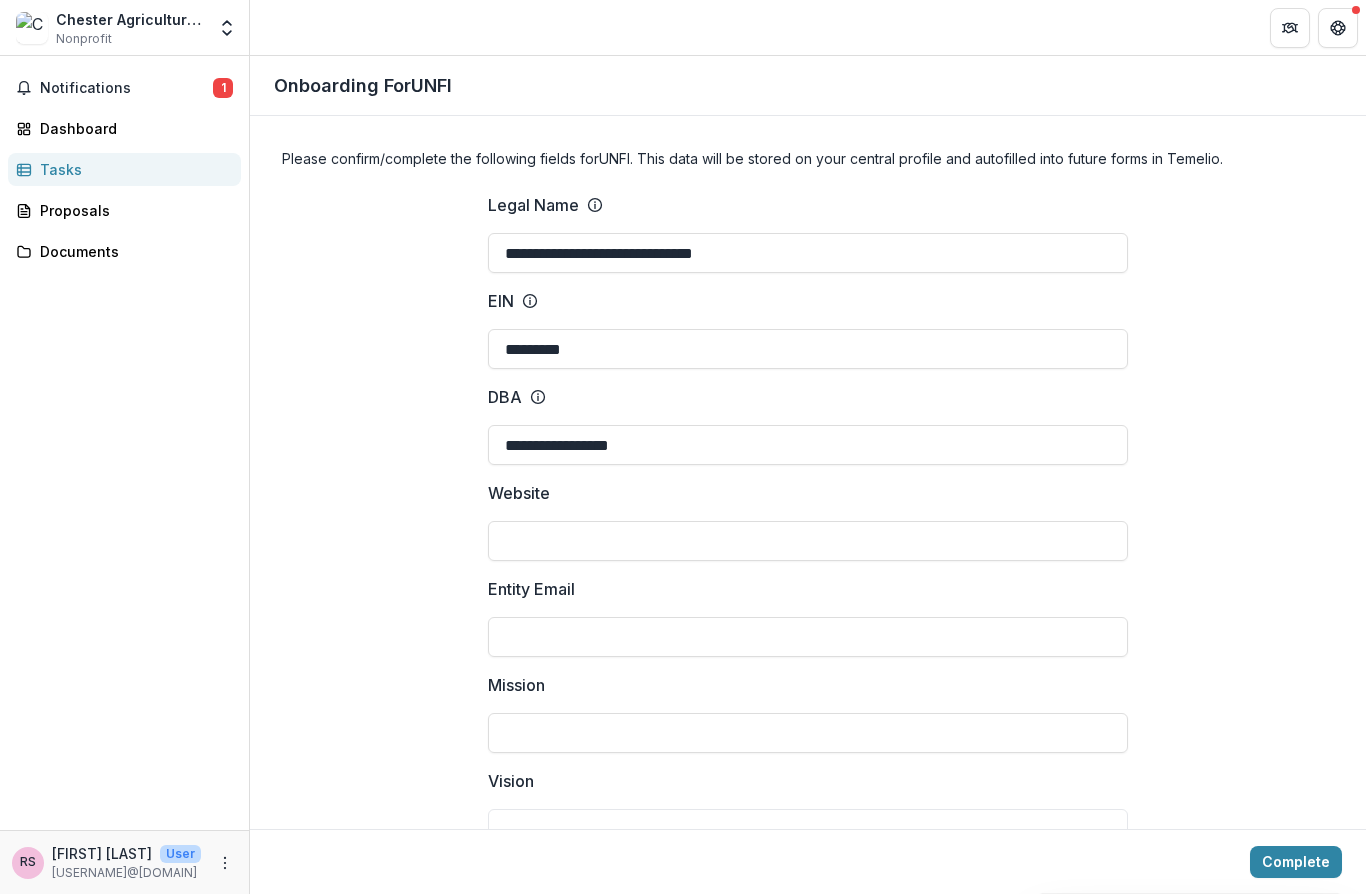 click on "Website" at bounding box center (808, 541) 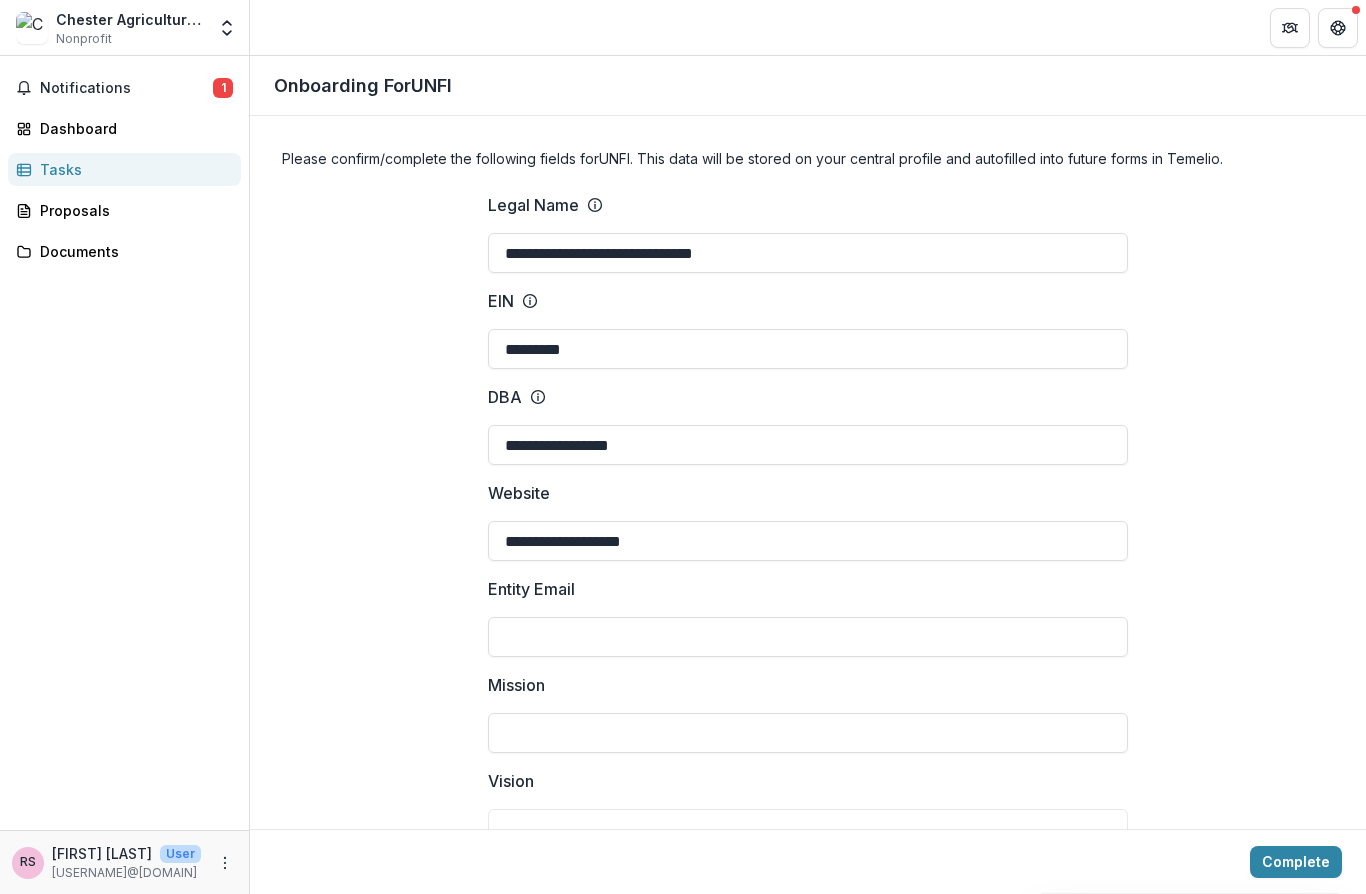click on "**********" at bounding box center [808, 541] 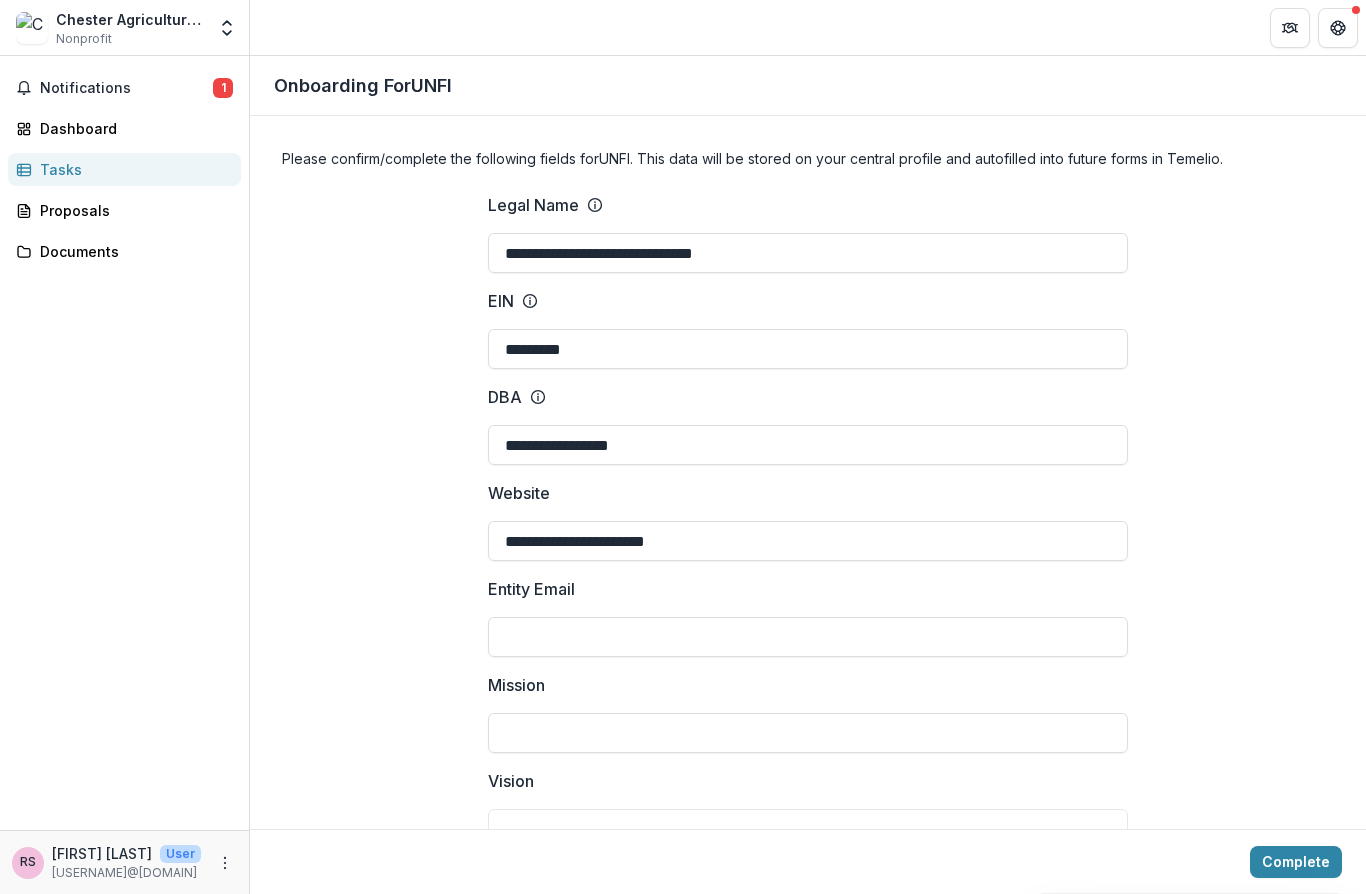 type on "**********" 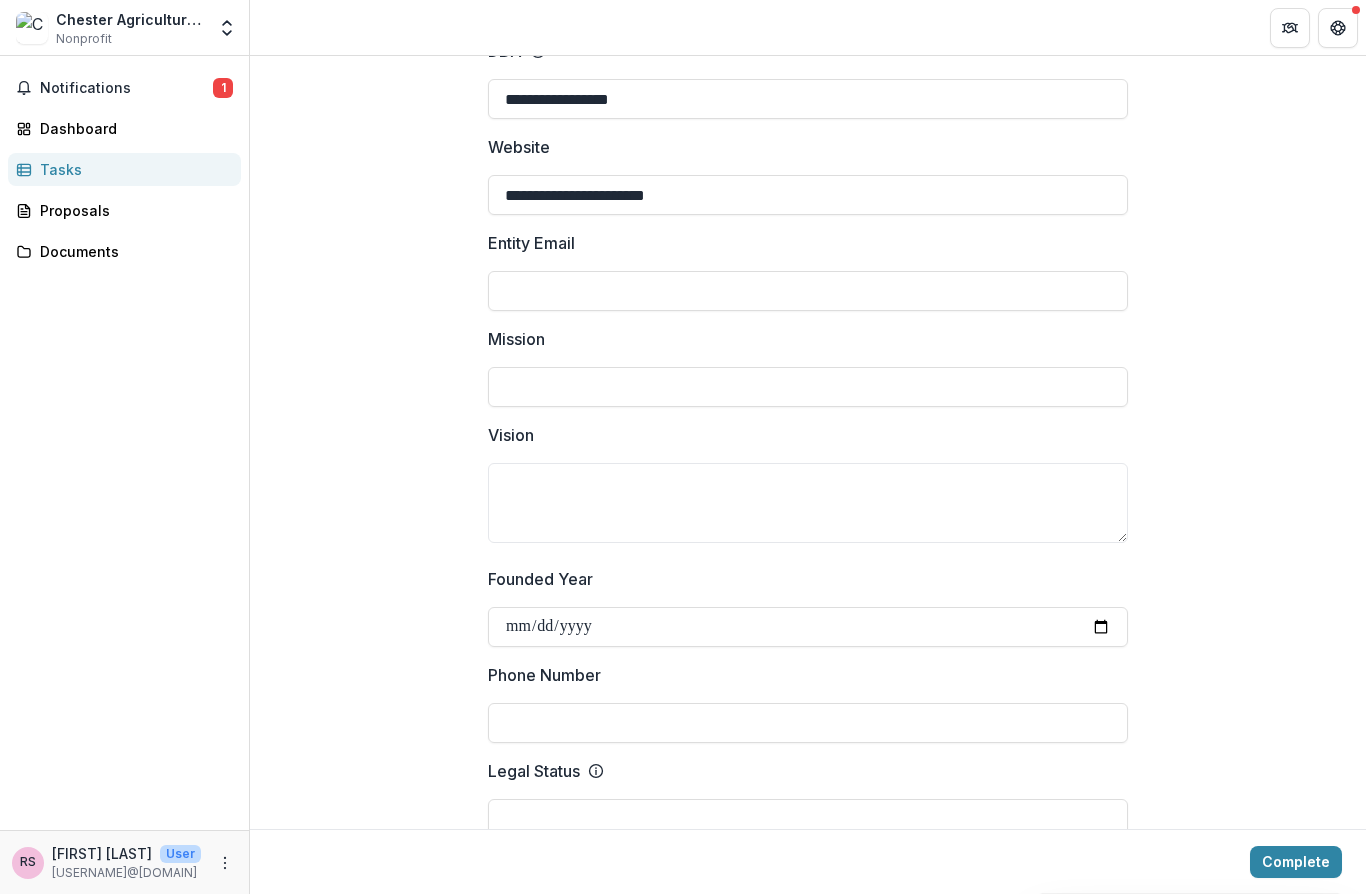 scroll, scrollTop: 348, scrollLeft: 0, axis: vertical 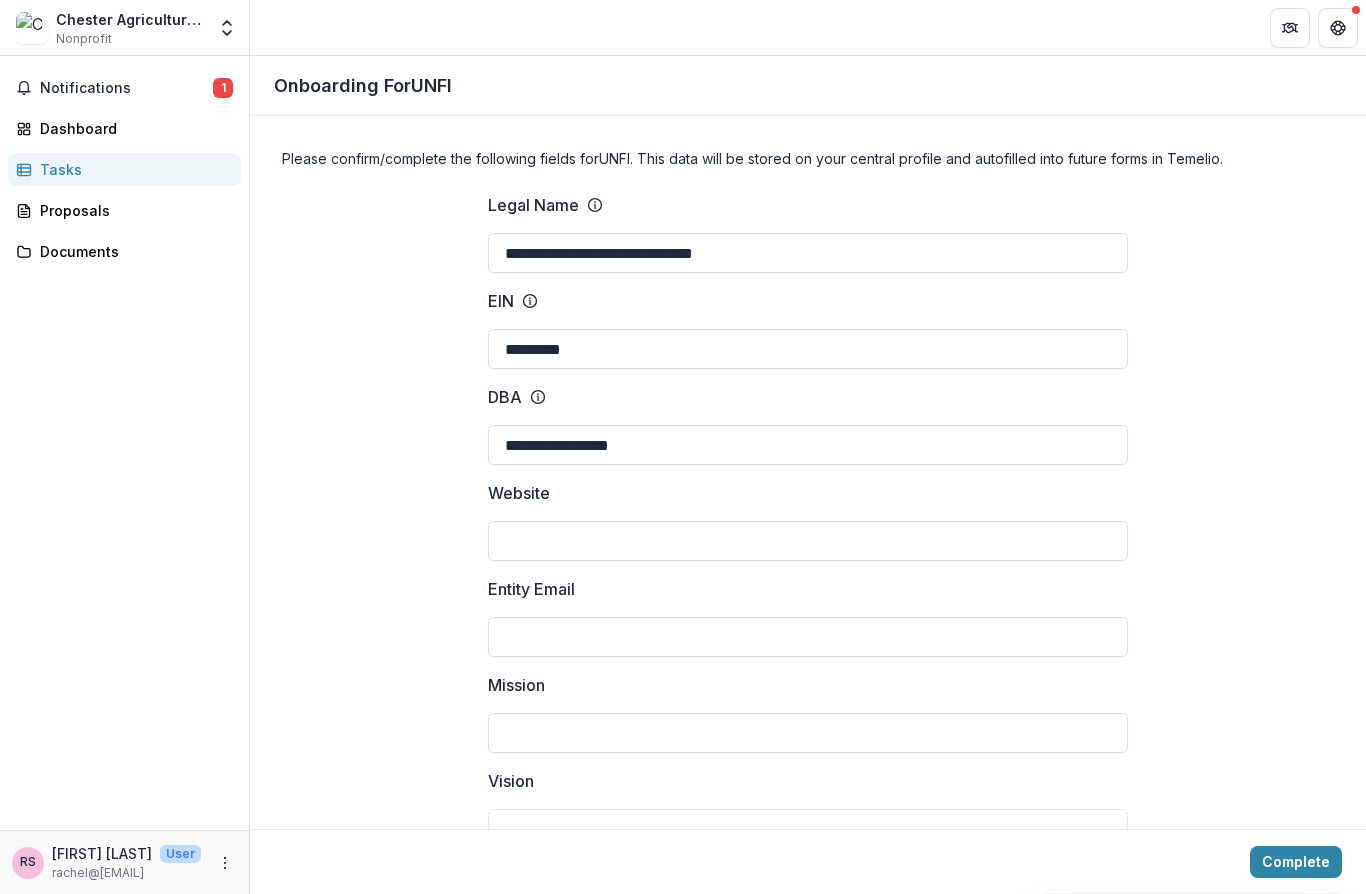 click on "Mission" at bounding box center (808, 733) 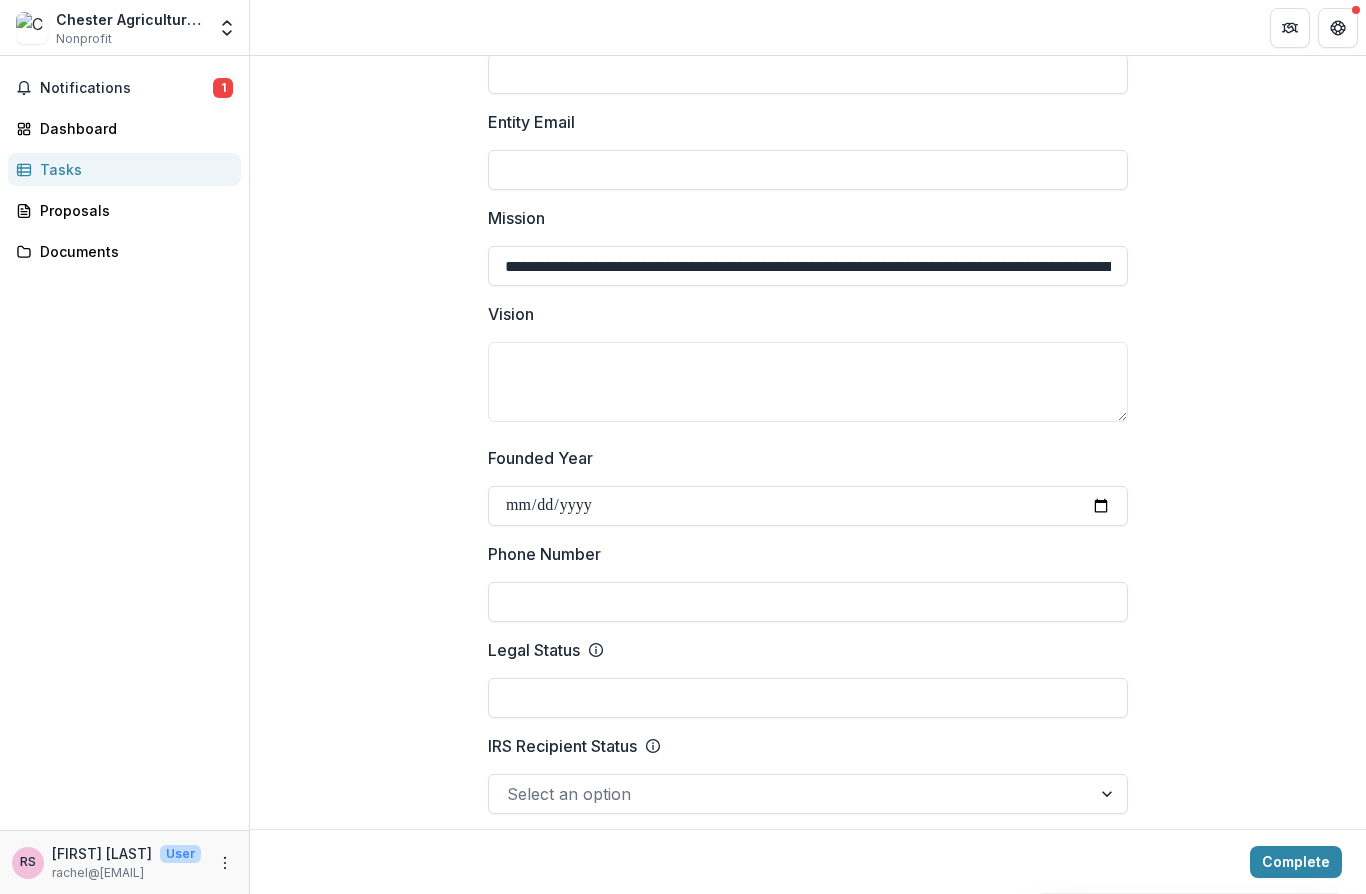 scroll, scrollTop: 469, scrollLeft: 0, axis: vertical 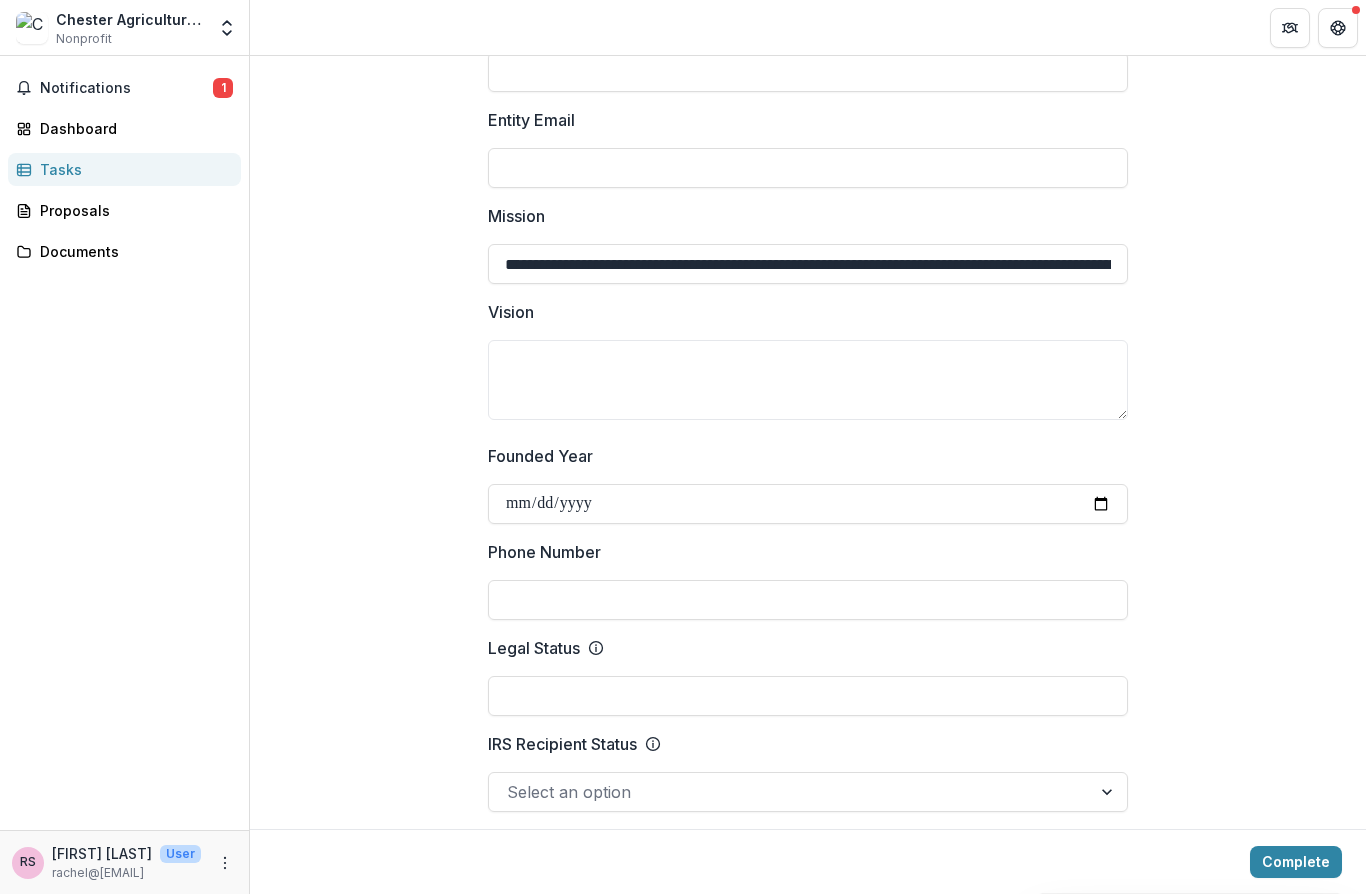 type on "**********" 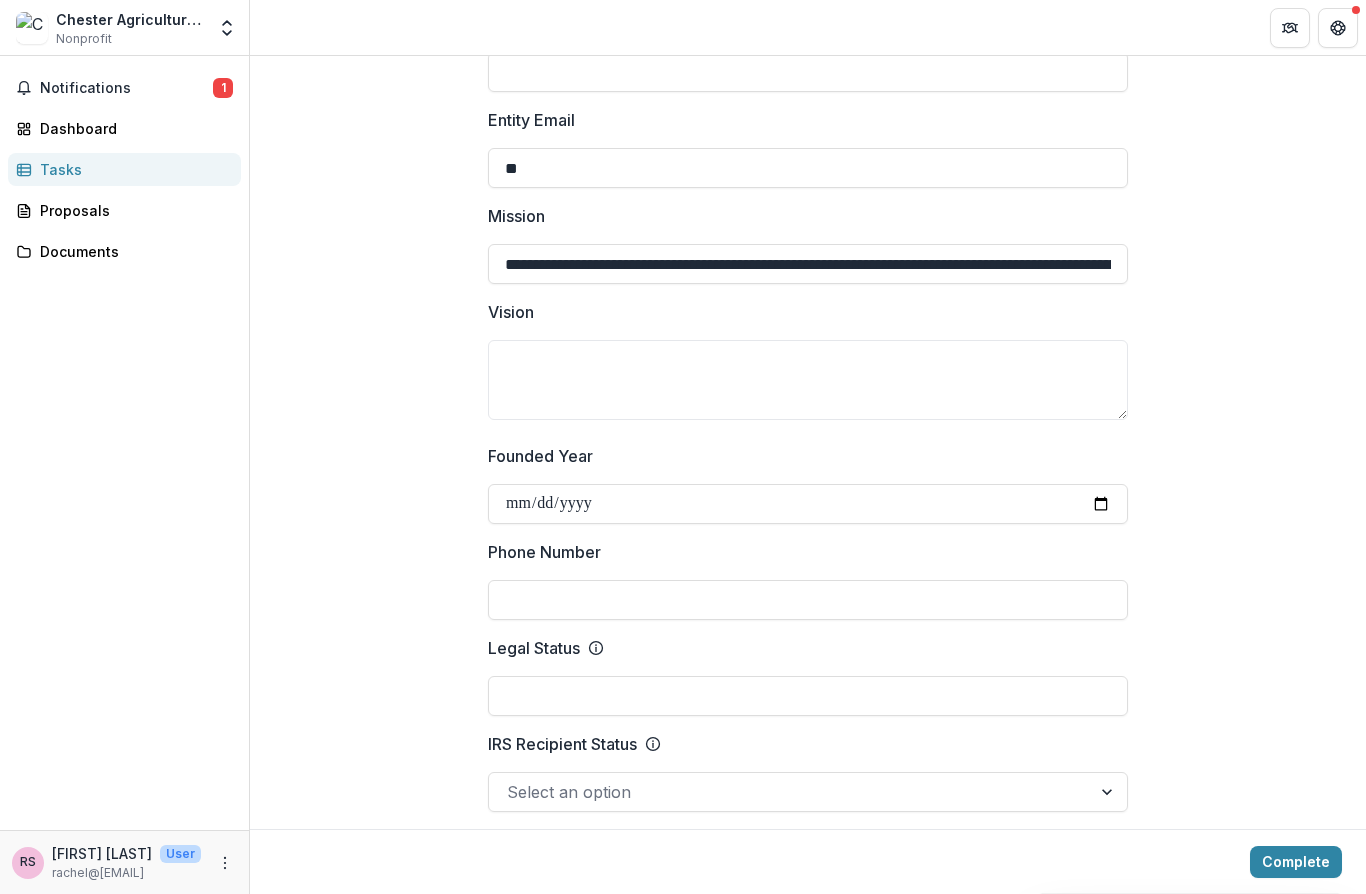type on "*" 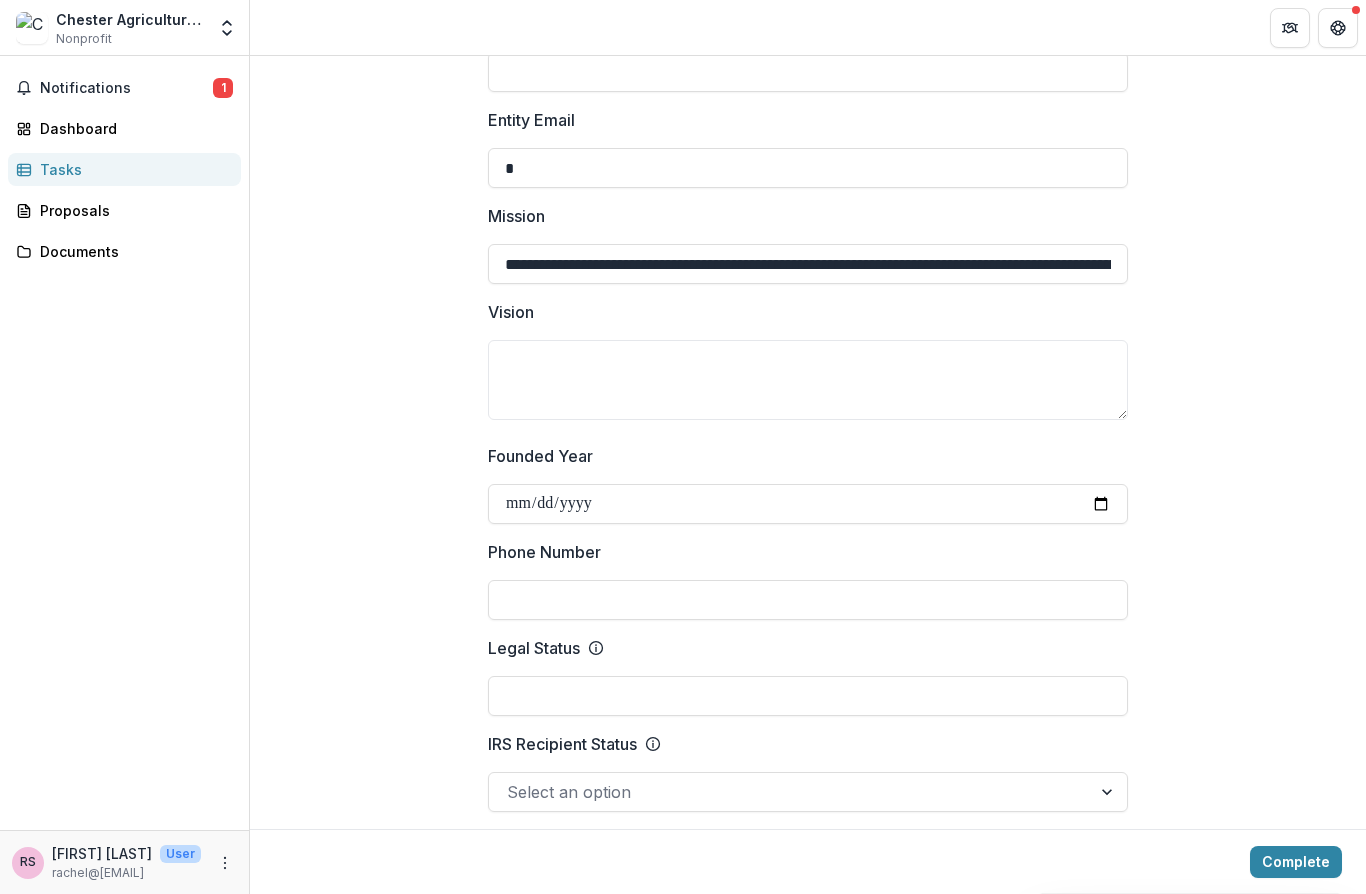 type 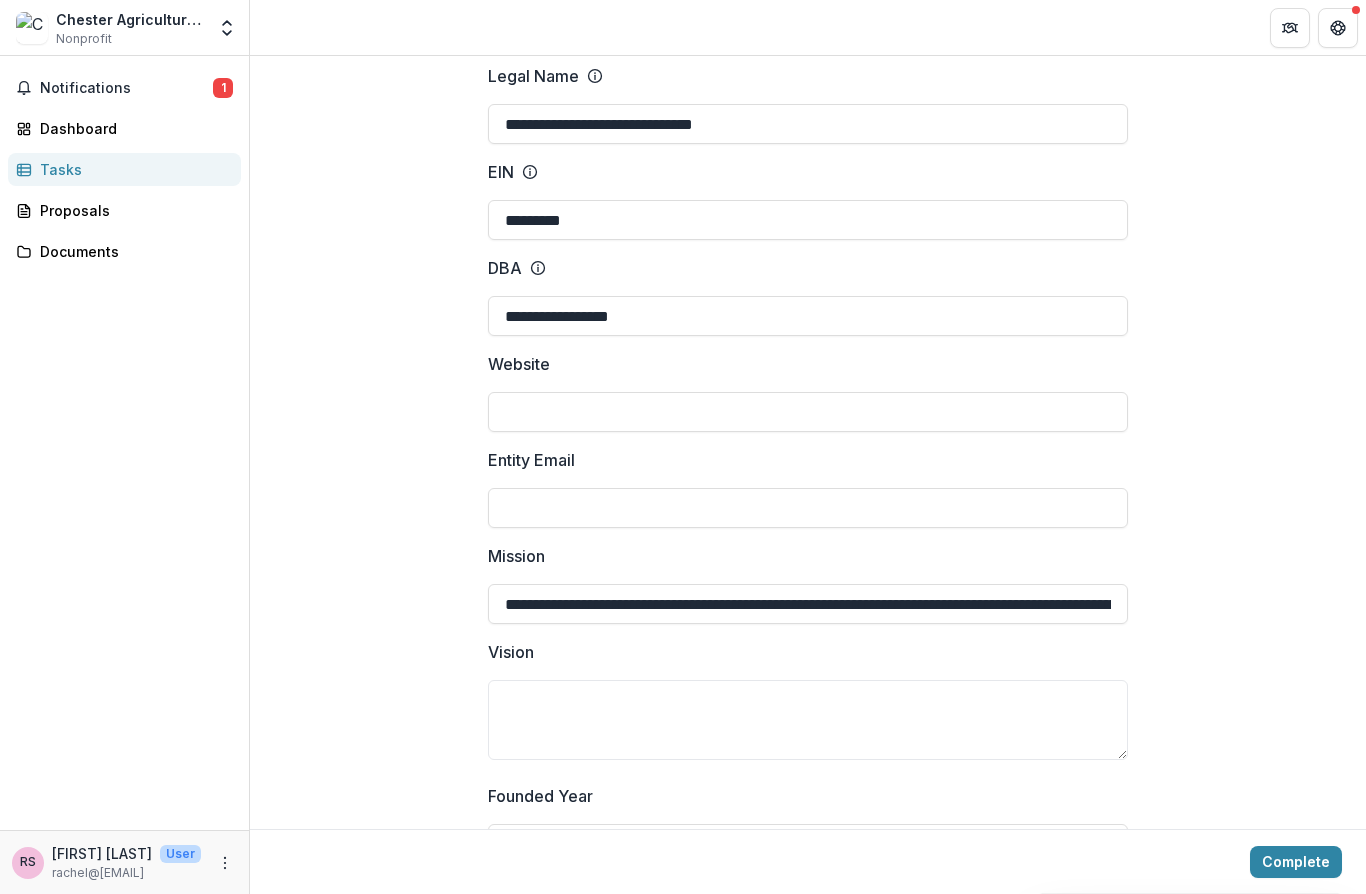 scroll, scrollTop: 137, scrollLeft: 0, axis: vertical 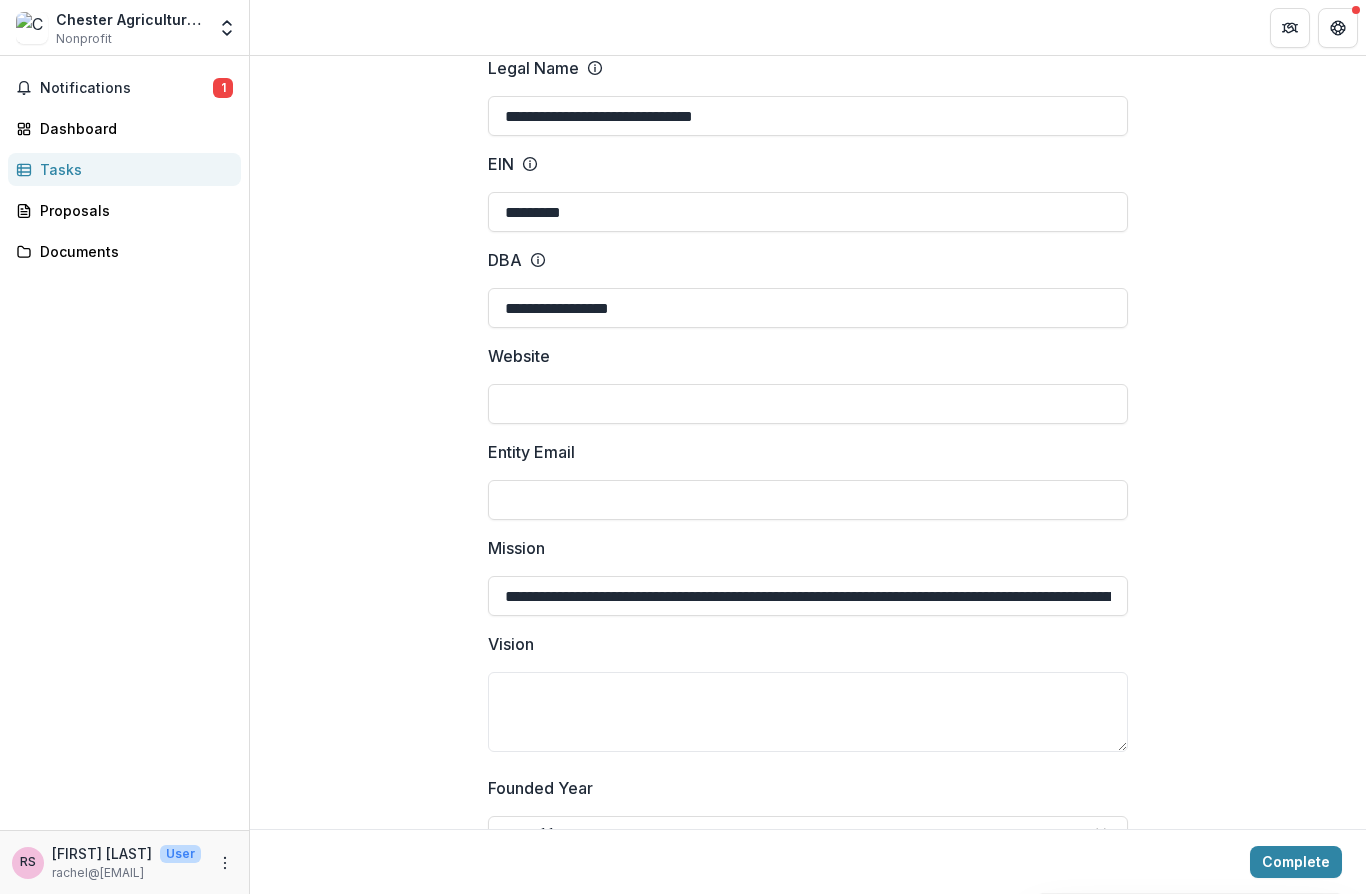 click on "Website" at bounding box center (808, 404) 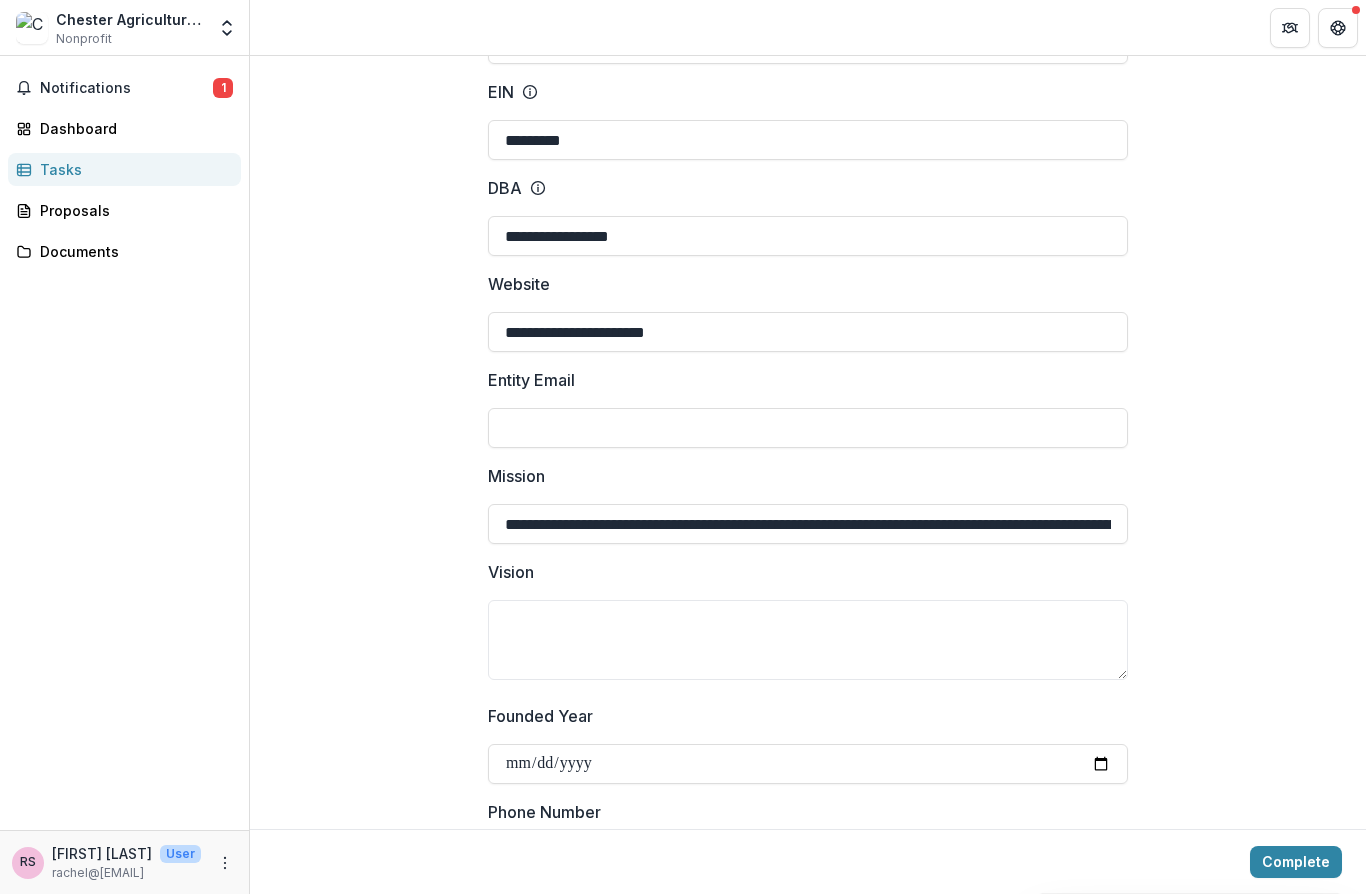 scroll, scrollTop: 206, scrollLeft: 0, axis: vertical 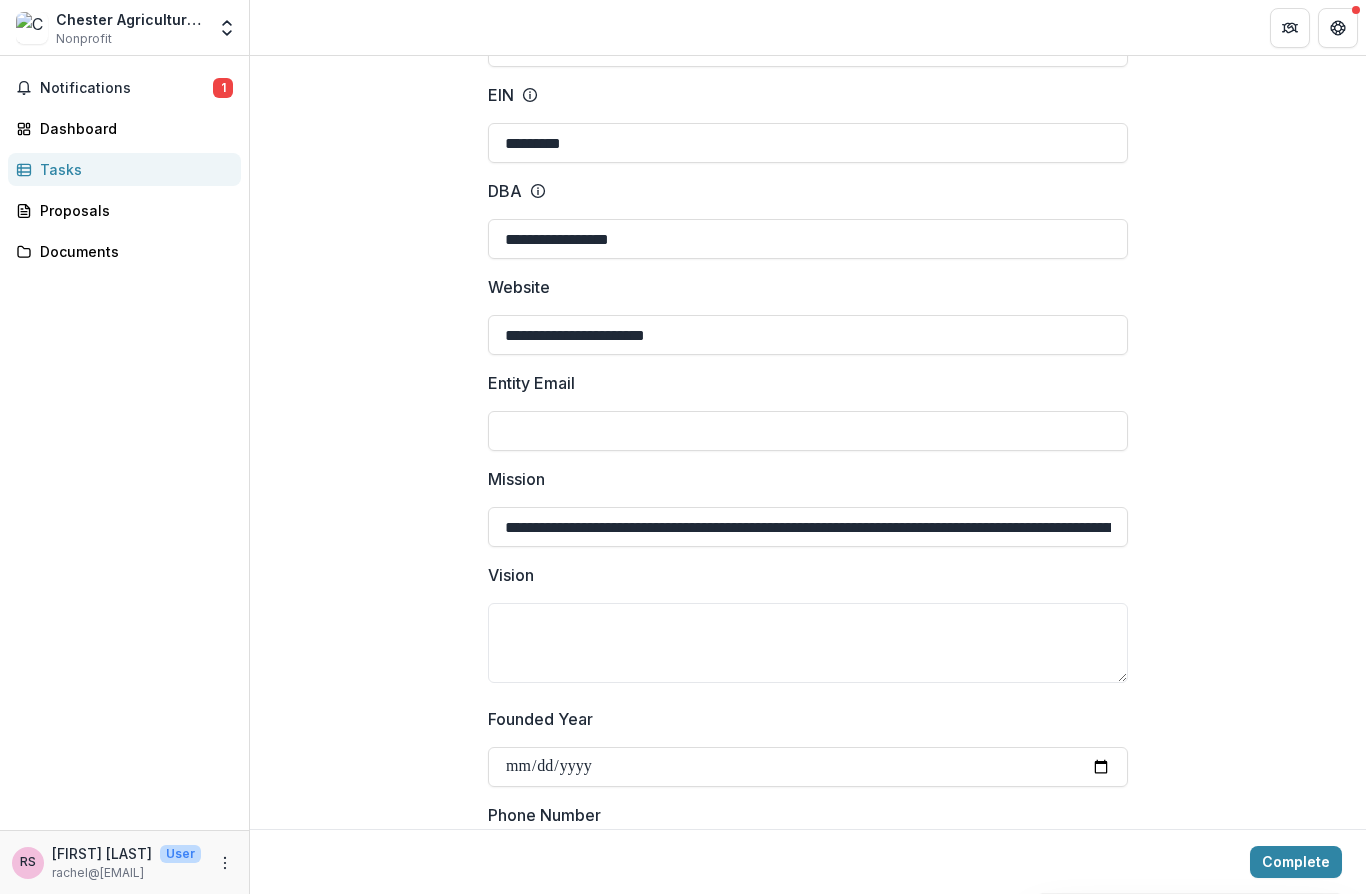 type on "**********" 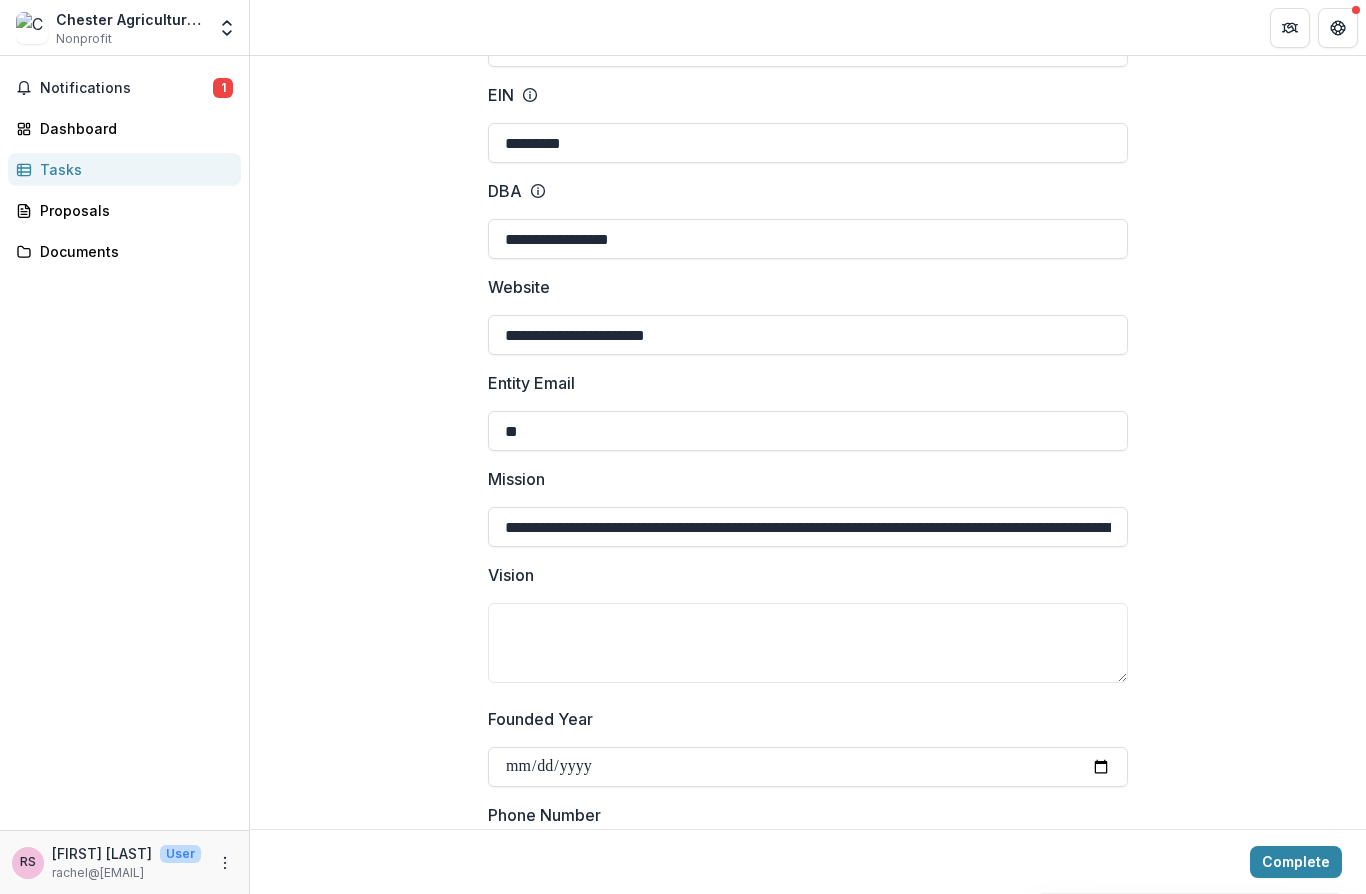 type on "*" 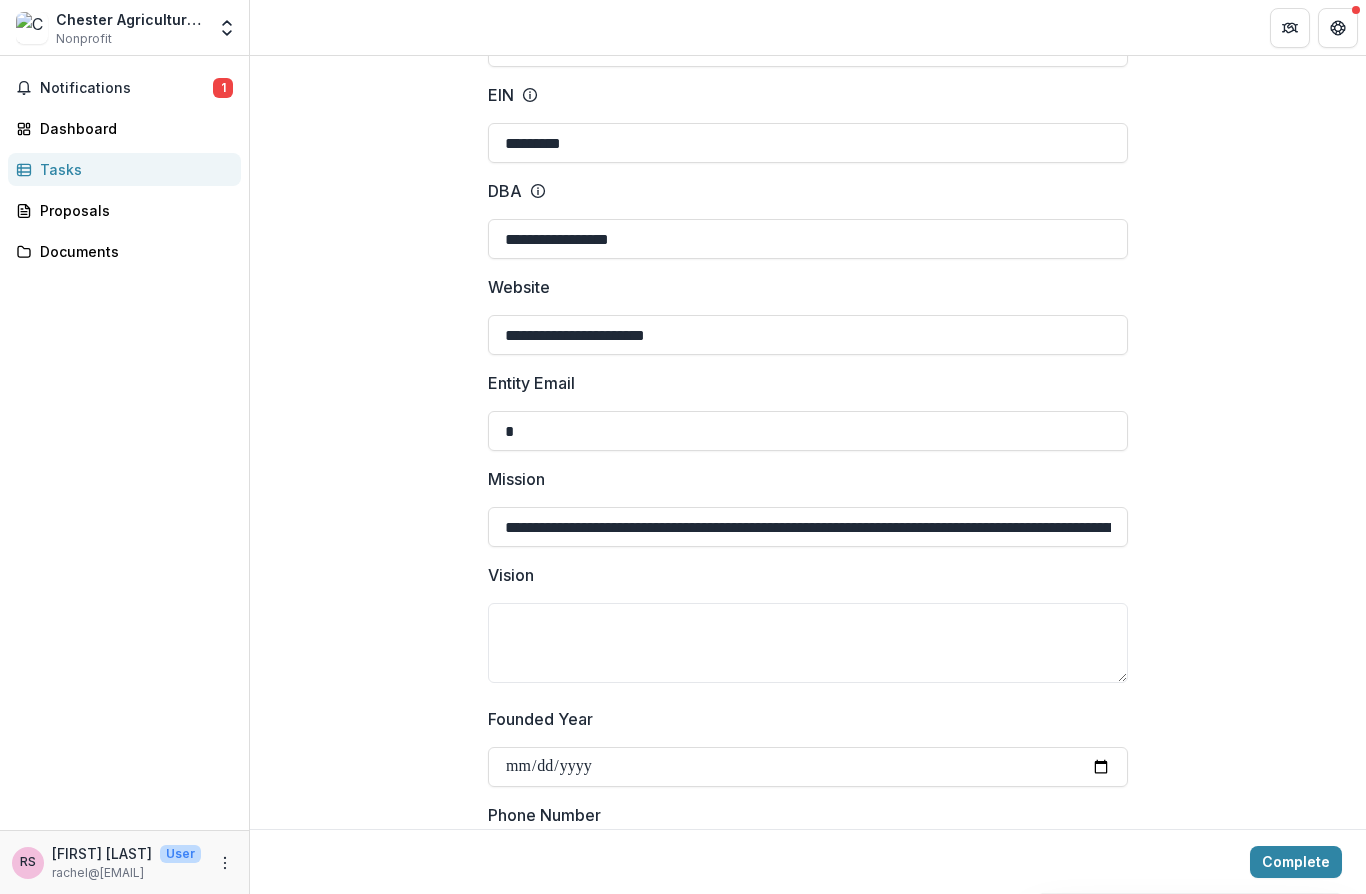 type 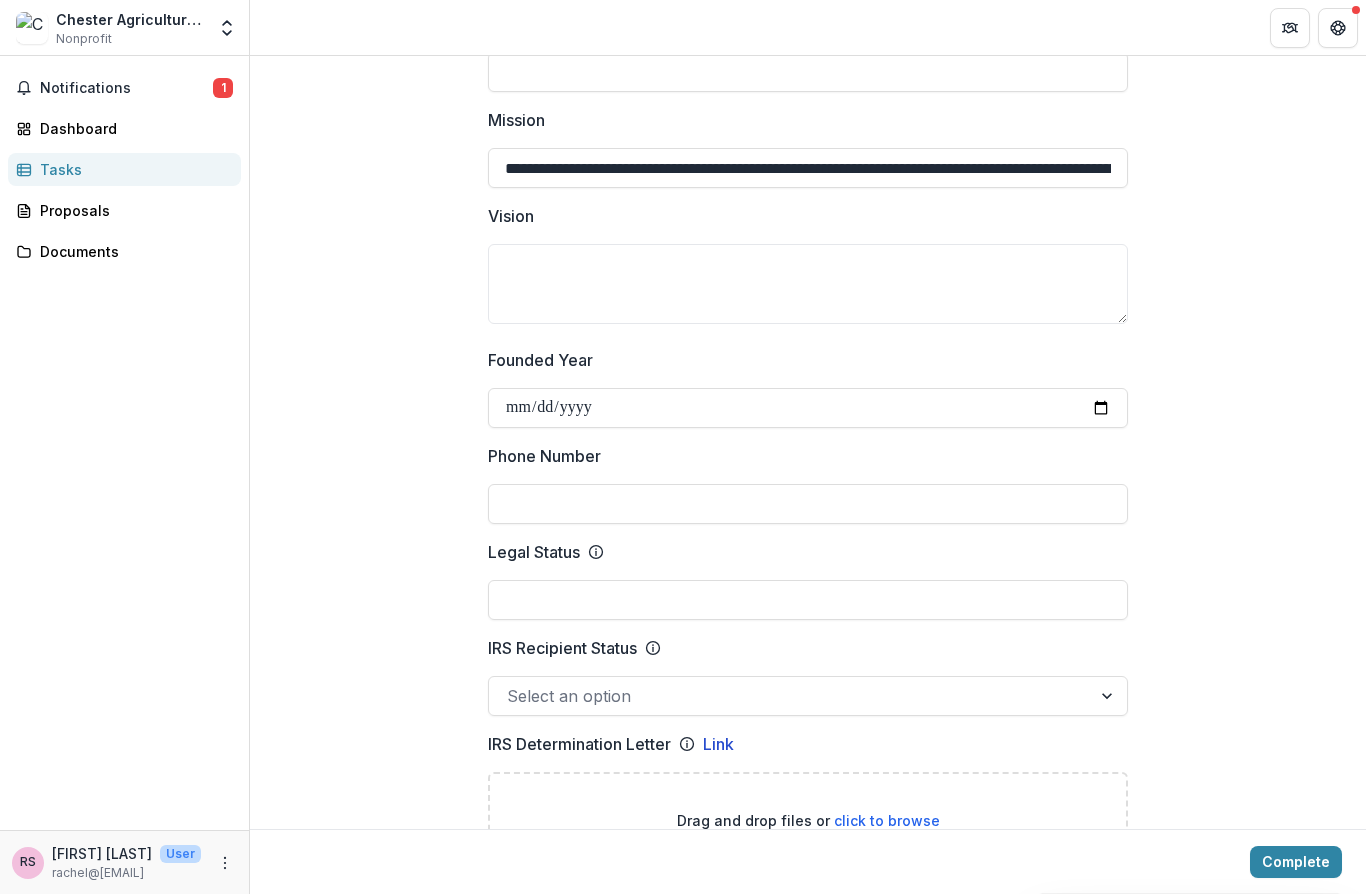 scroll, scrollTop: 563, scrollLeft: 0, axis: vertical 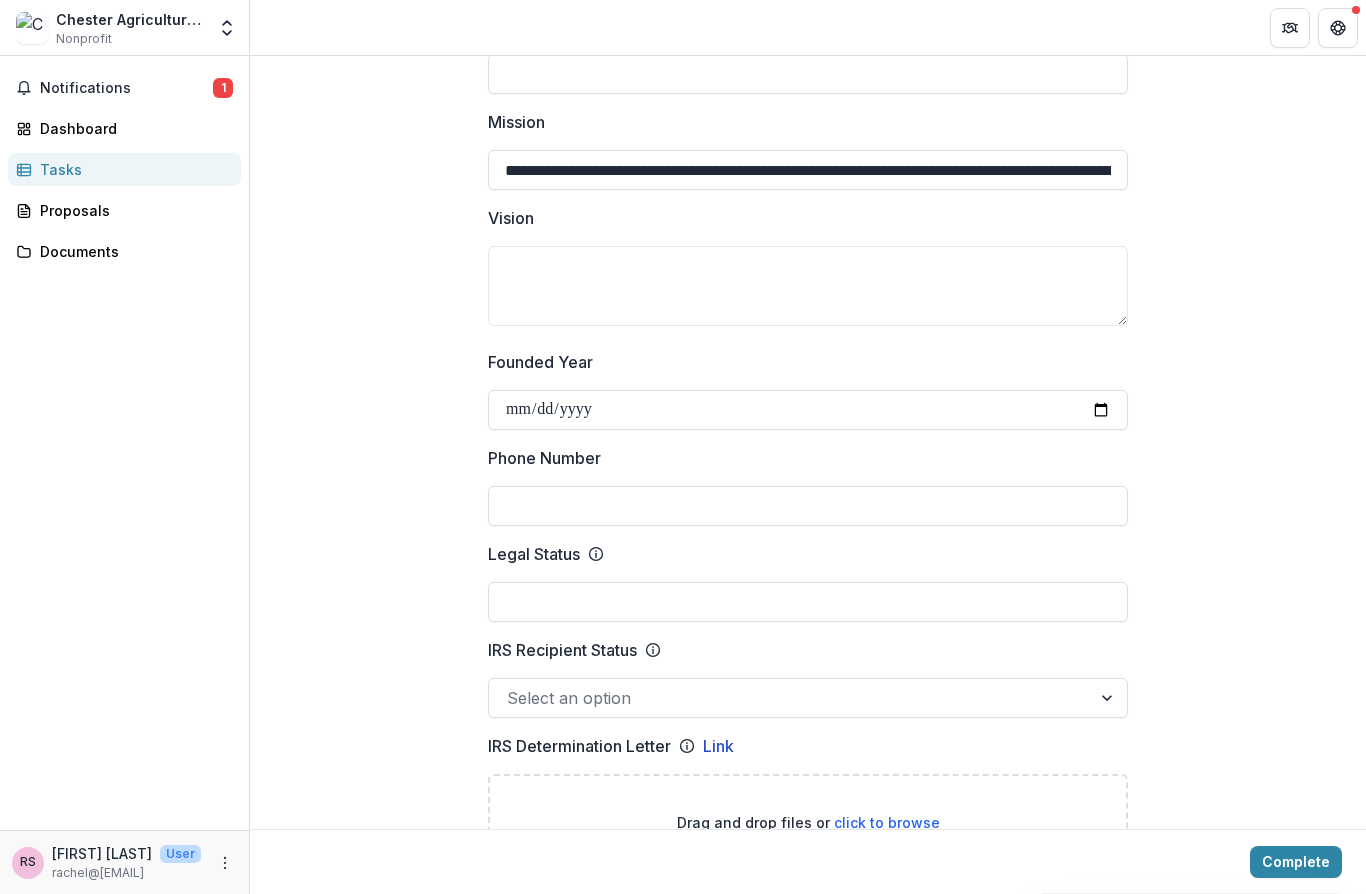 click on "Founded Year" at bounding box center (808, 410) 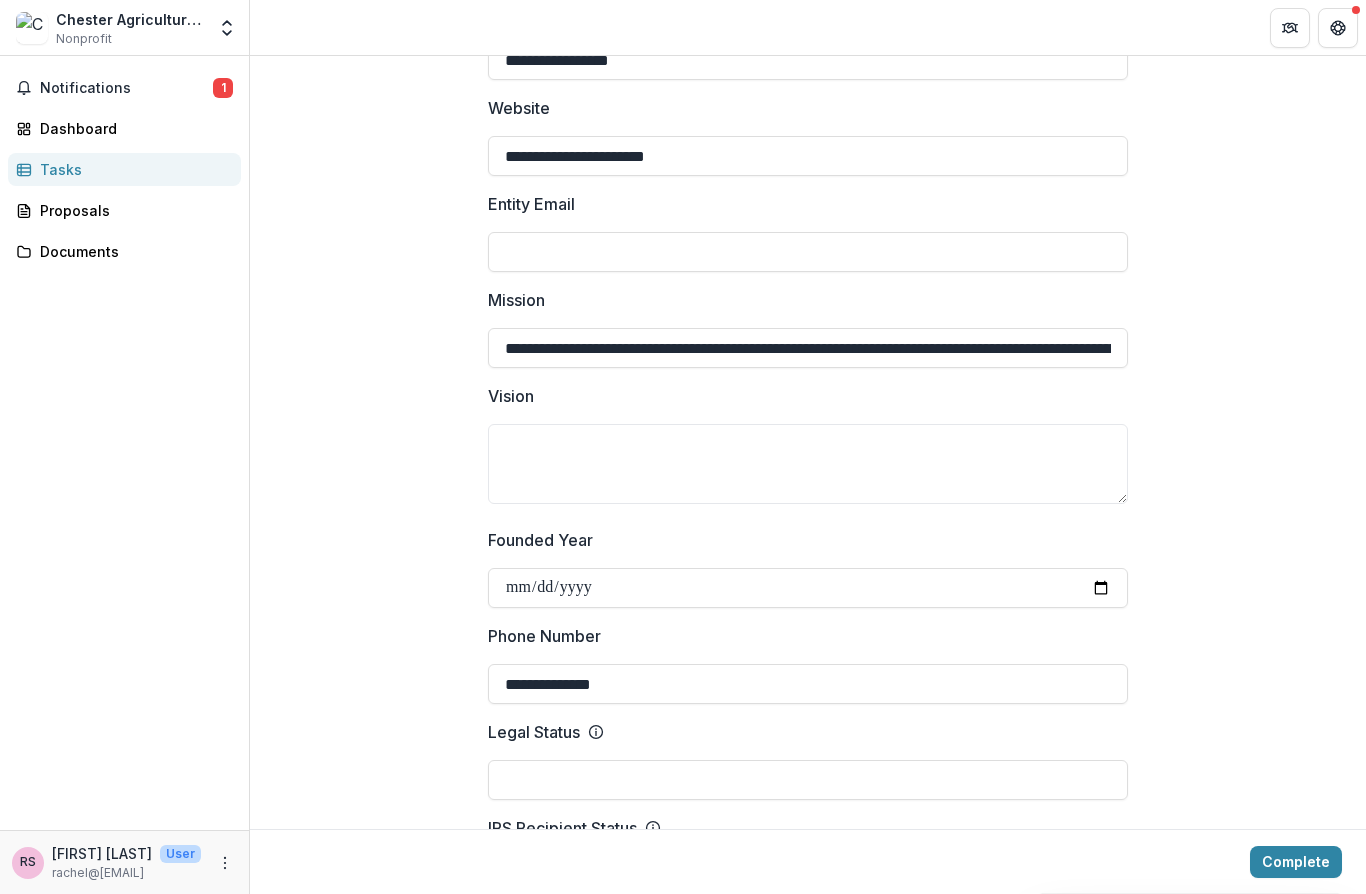 scroll, scrollTop: 386, scrollLeft: 0, axis: vertical 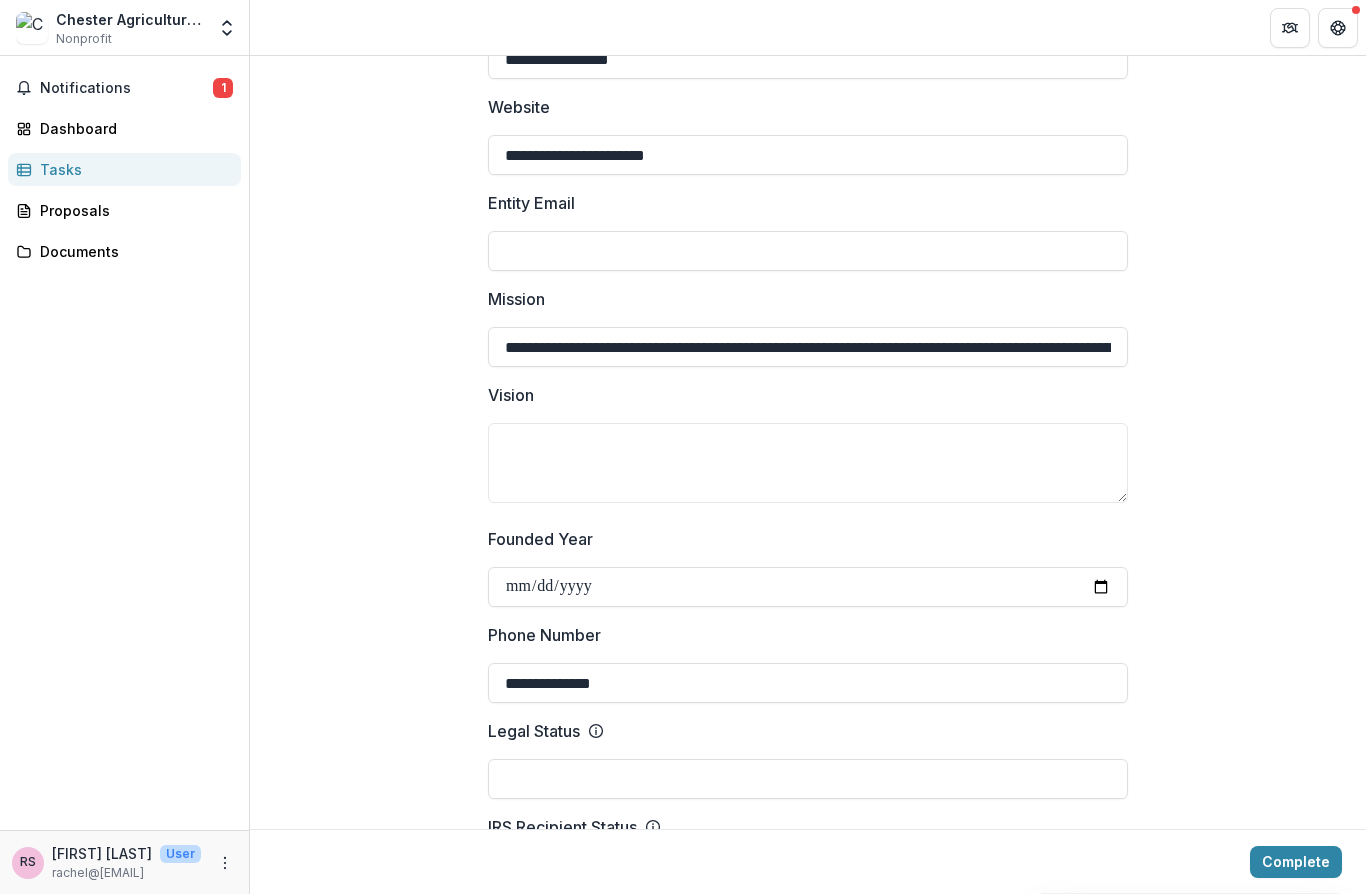 type on "**********" 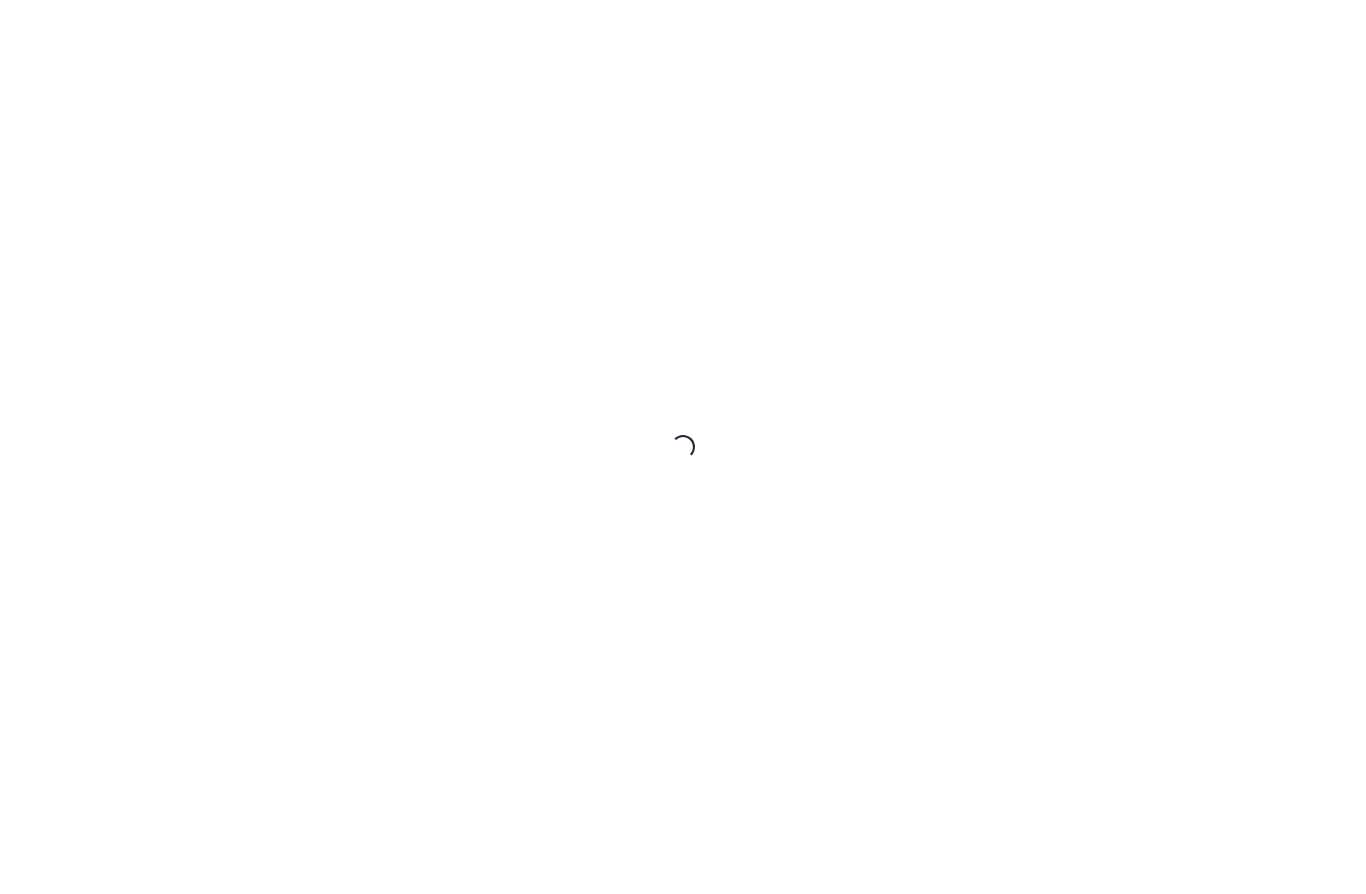 scroll, scrollTop: 0, scrollLeft: 0, axis: both 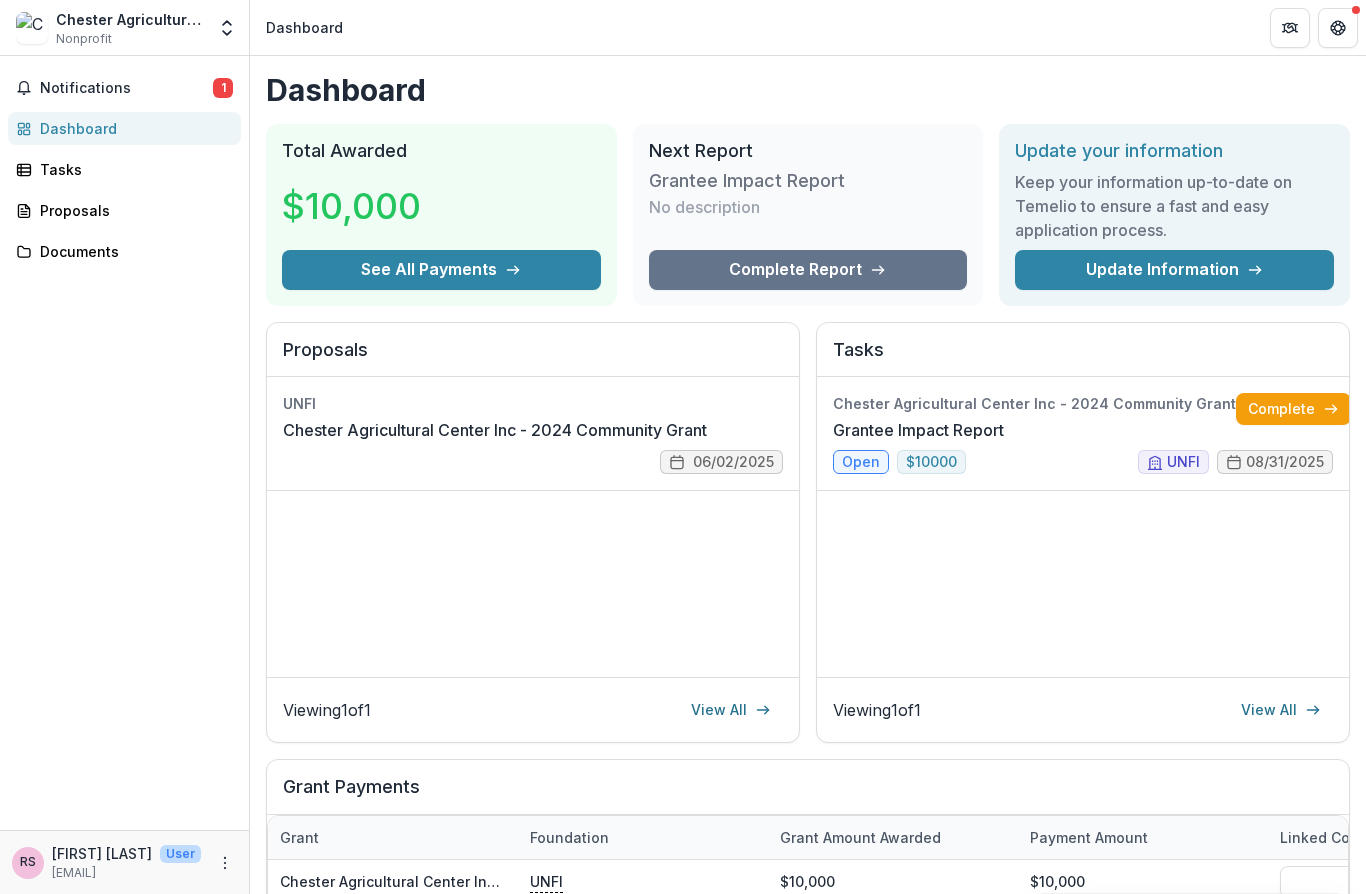 click on "Update Information" at bounding box center (1174, 270) 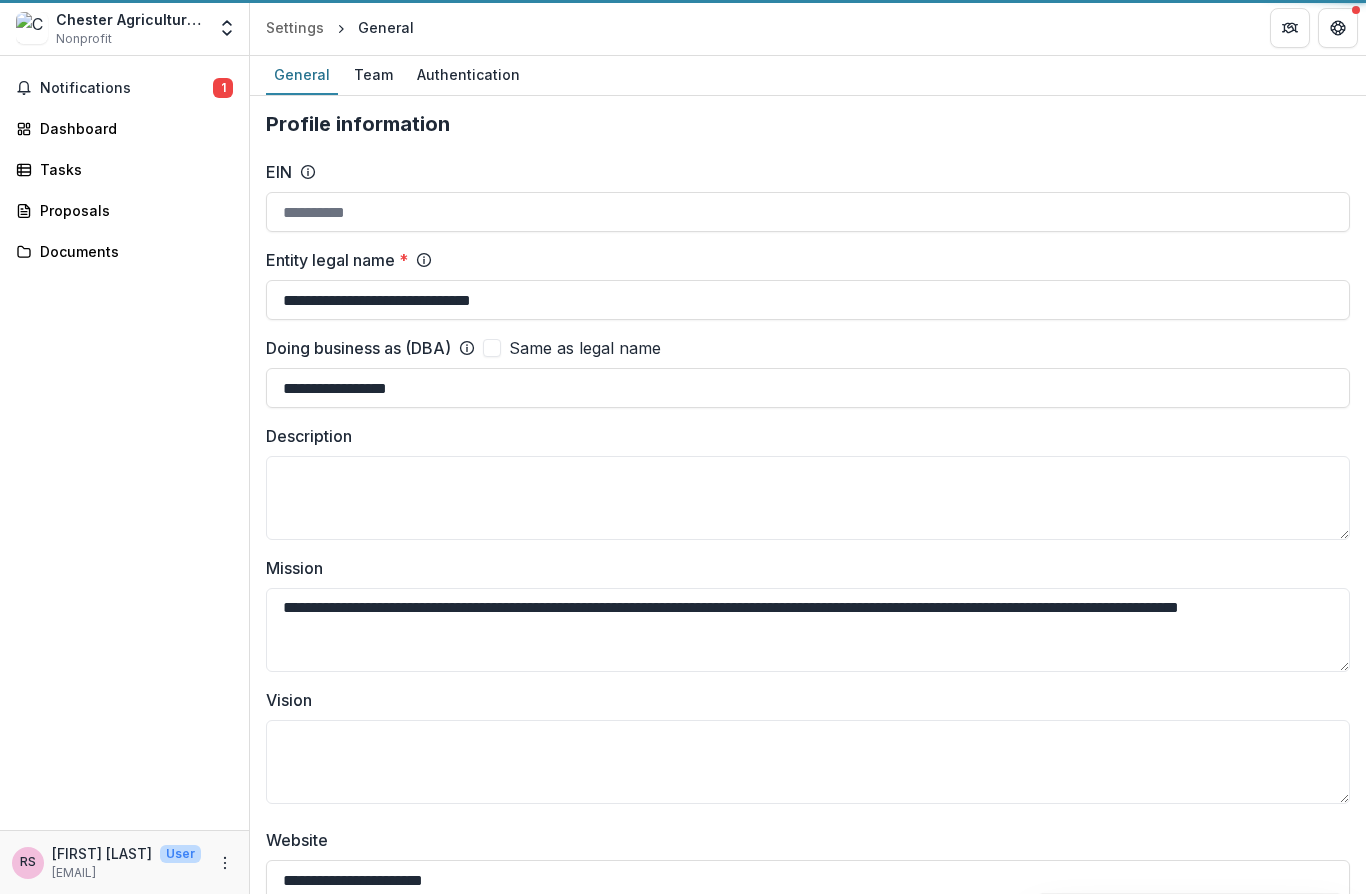 type on "**********" 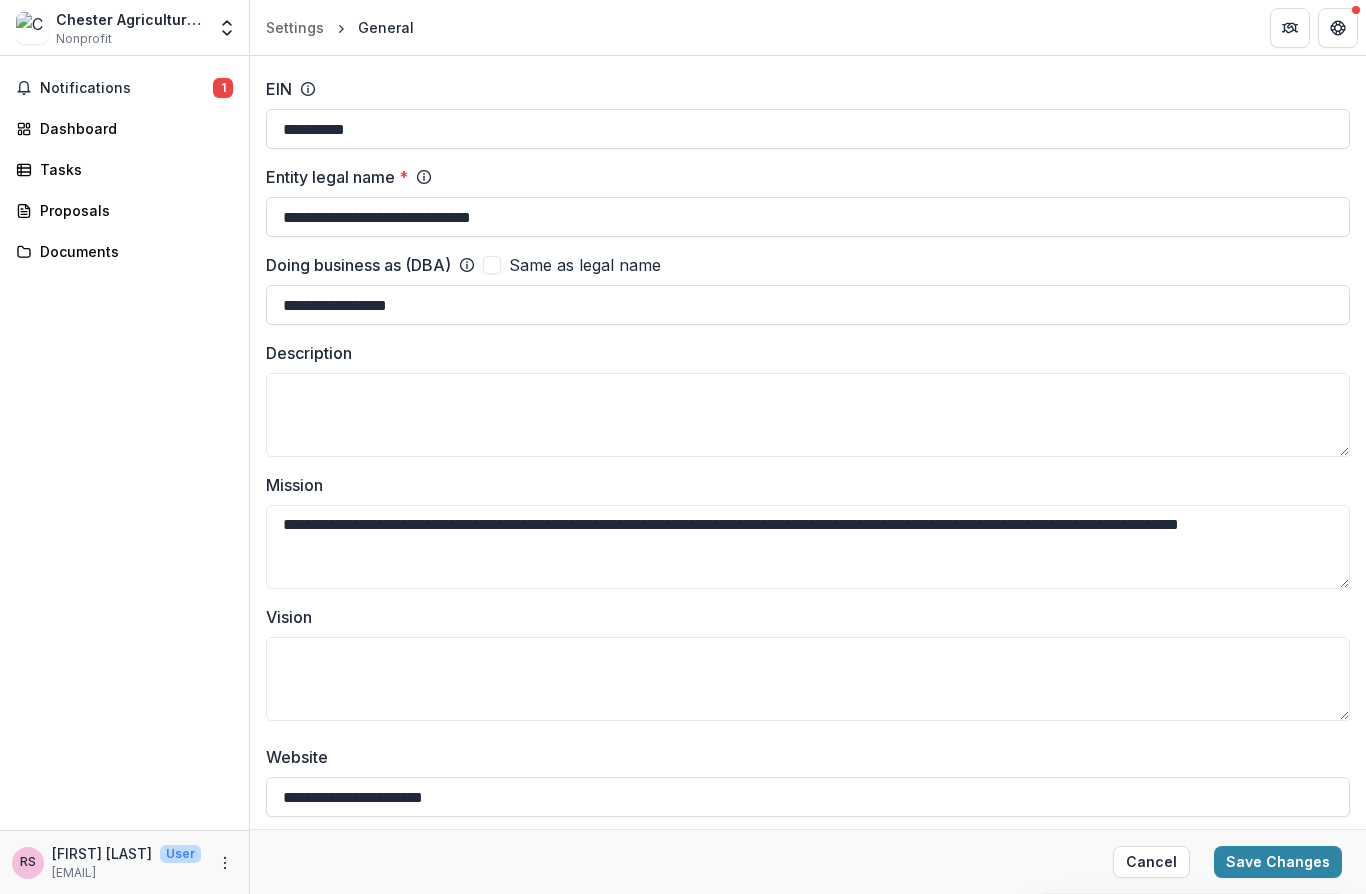 scroll, scrollTop: 90, scrollLeft: 0, axis: vertical 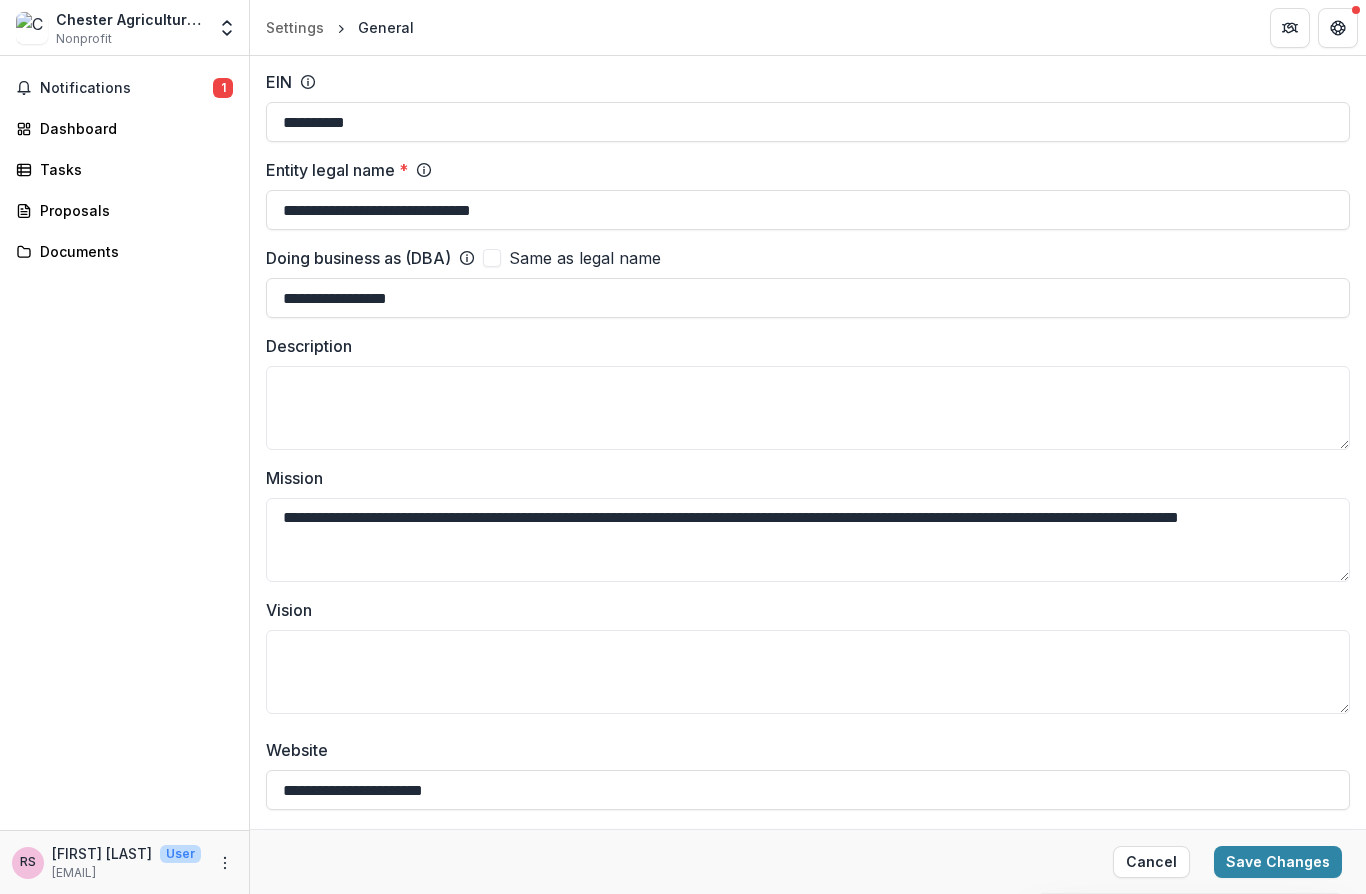 click on "Description" at bounding box center (808, 408) 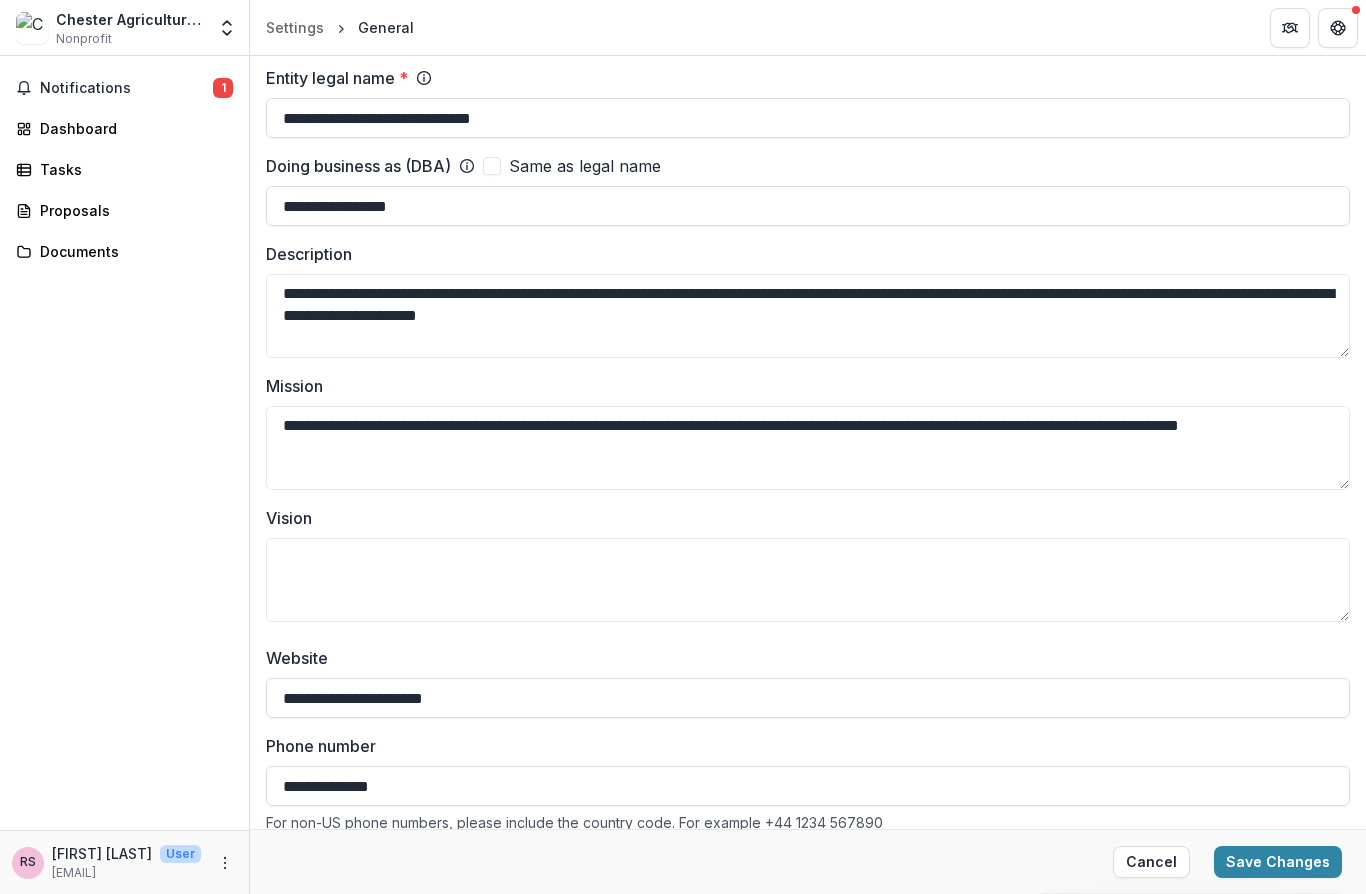 scroll, scrollTop: 216, scrollLeft: 0, axis: vertical 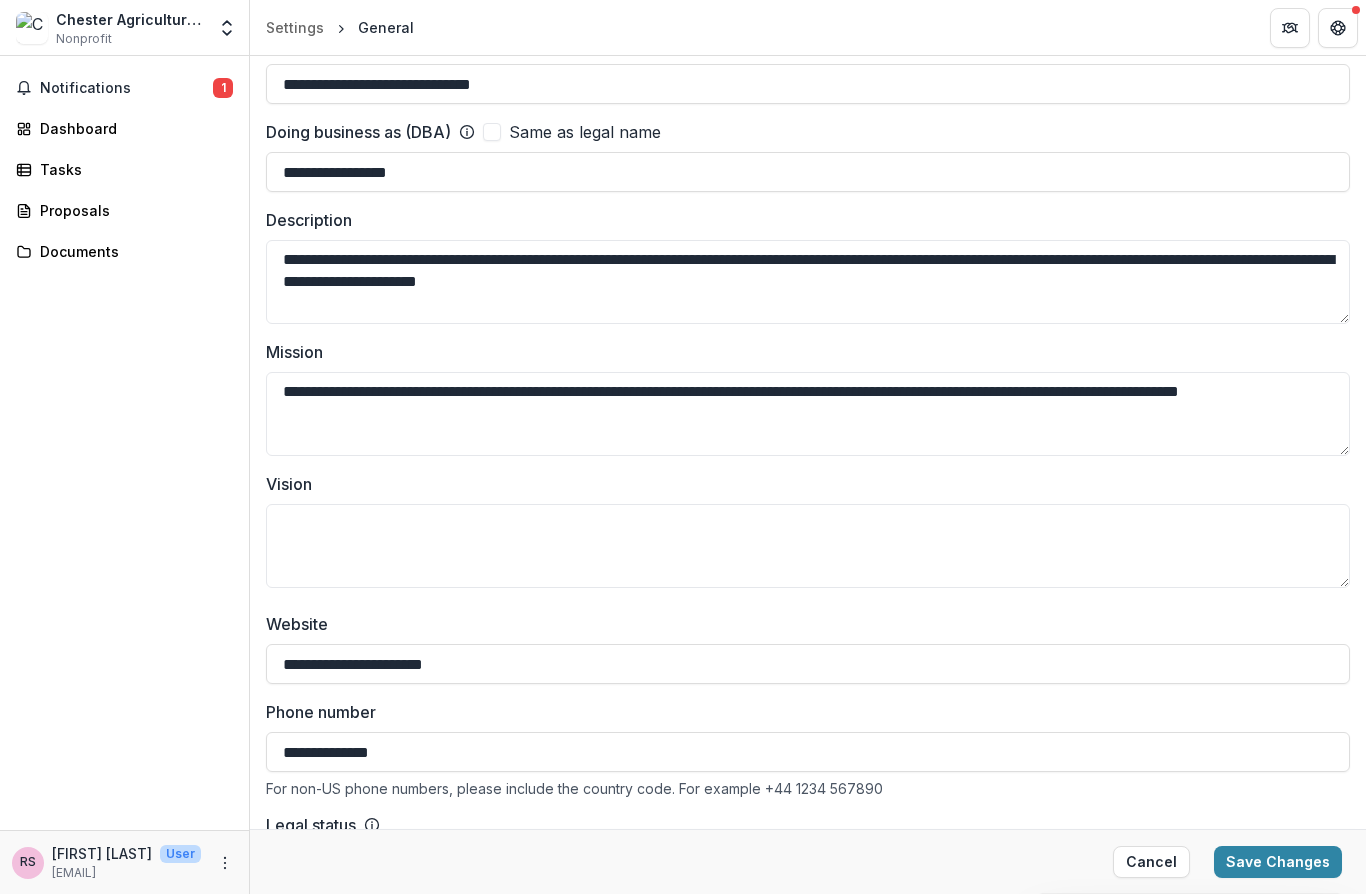 type on "**********" 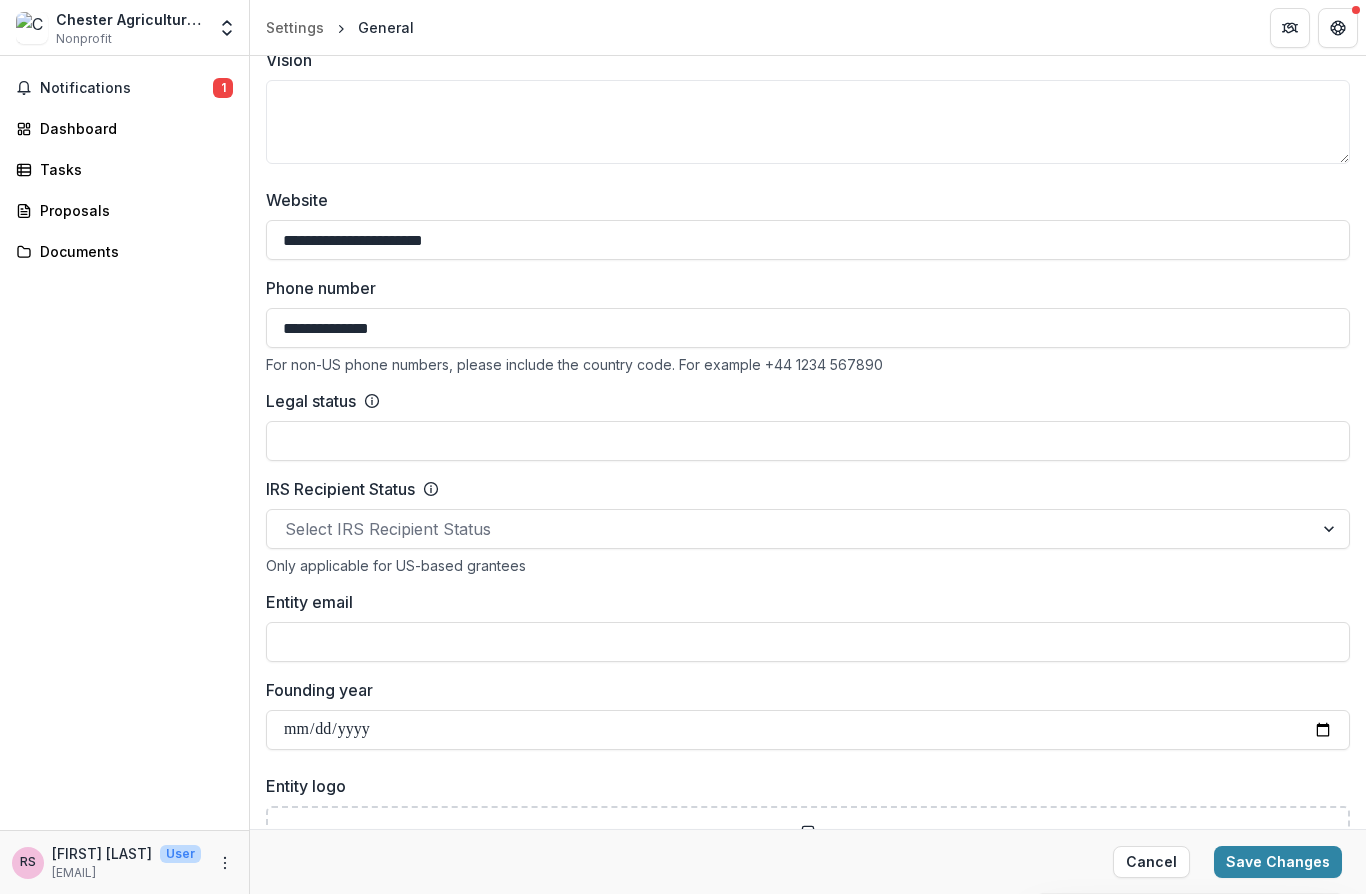 scroll, scrollTop: 641, scrollLeft: 0, axis: vertical 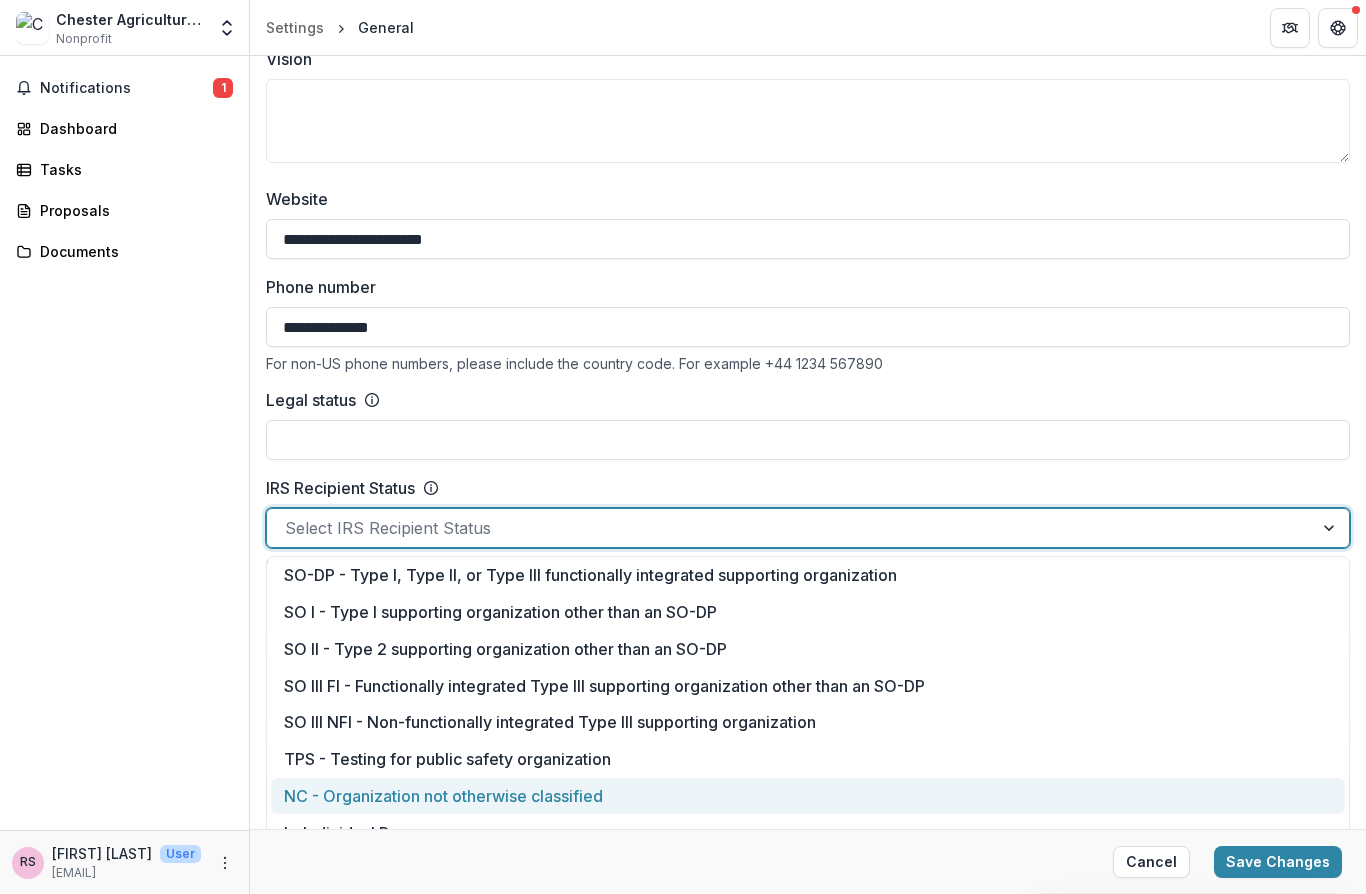 click on "NC - Organization not otherwise classified" at bounding box center (808, 796) 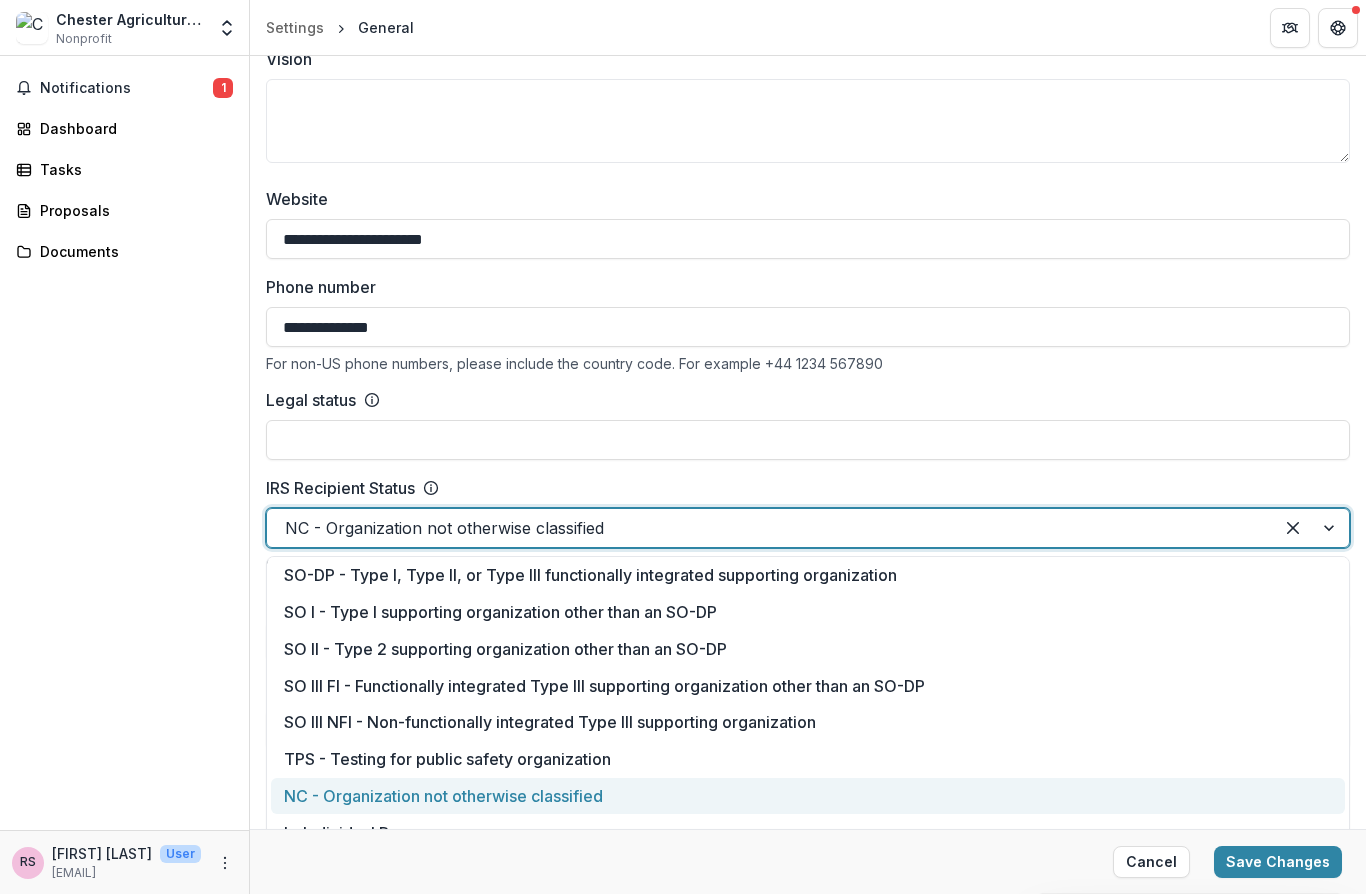 scroll, scrollTop: 188, scrollLeft: 0, axis: vertical 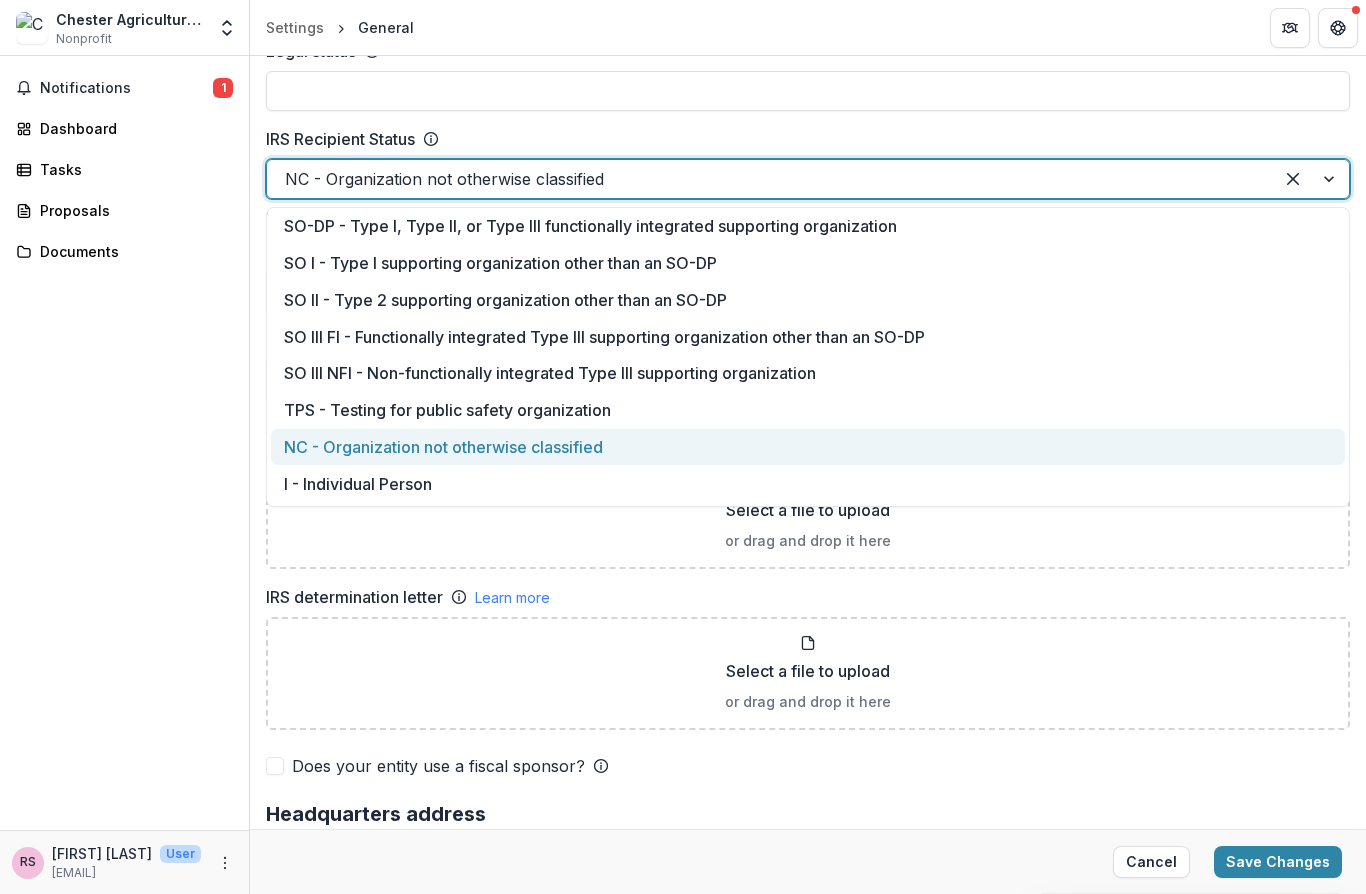 click on "Select a file to upload or drag and drop it here" at bounding box center (808, 512) 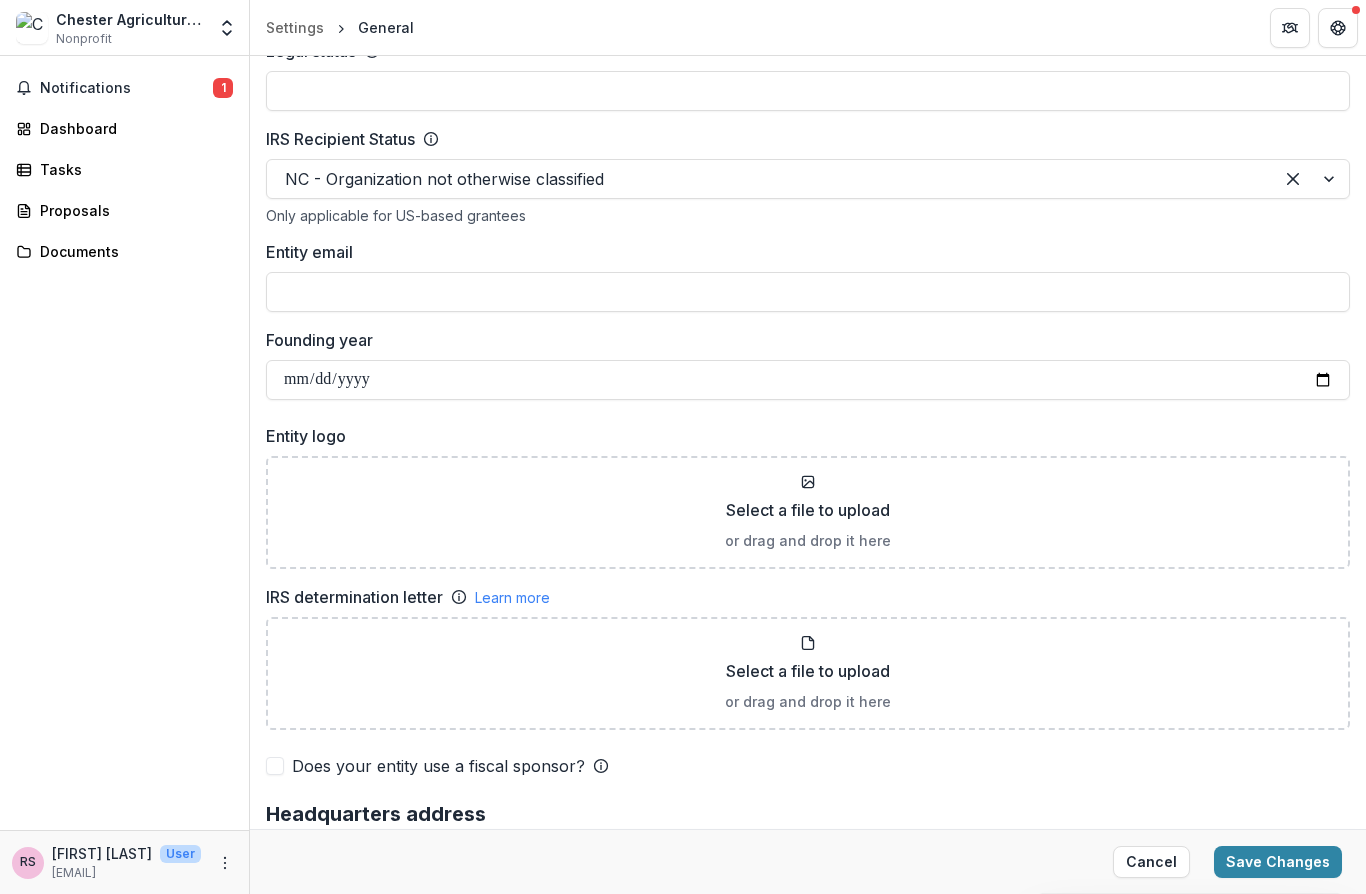 click on "Does your entity use a fiscal sponsor?" at bounding box center [438, 766] 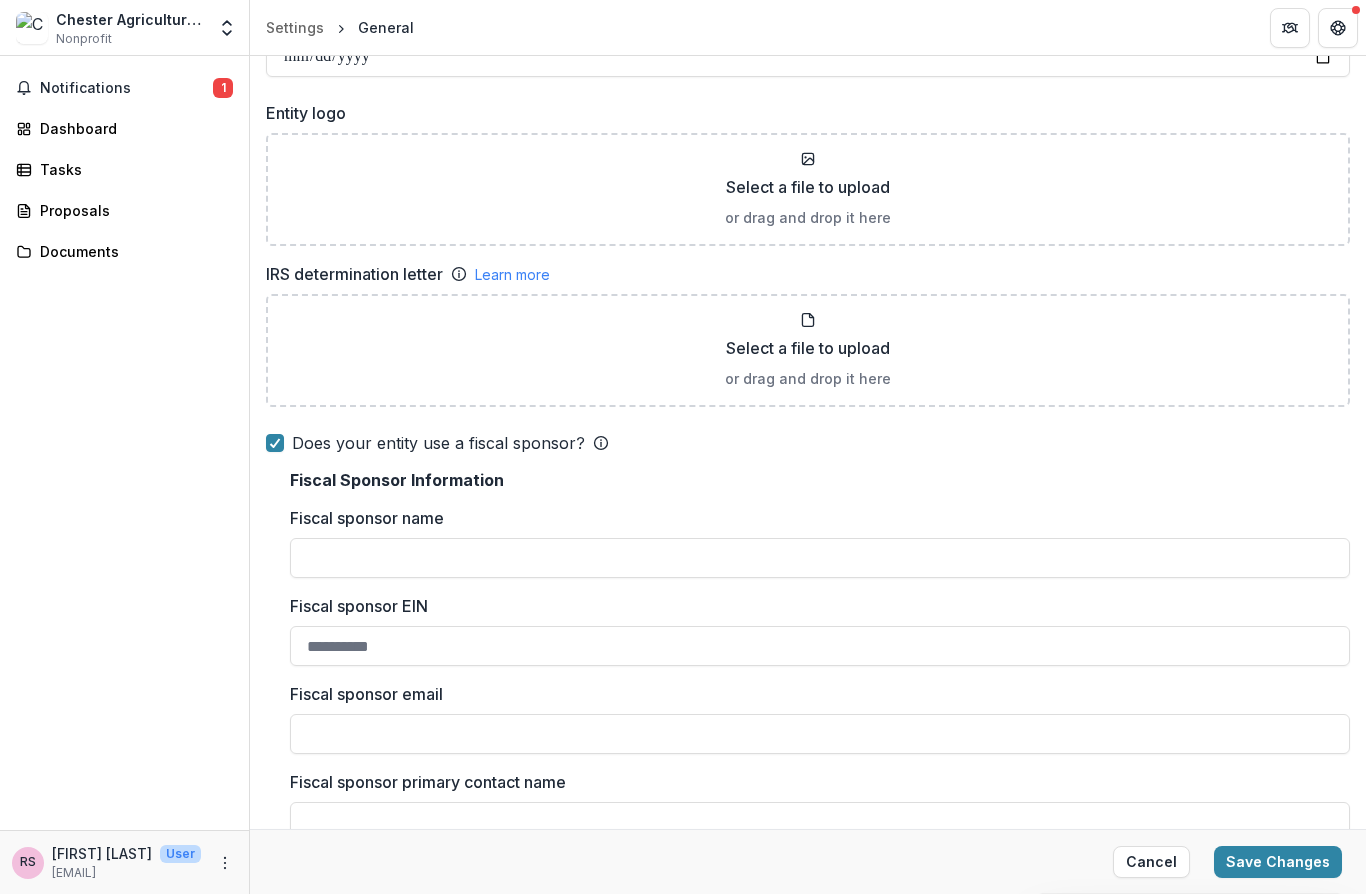 scroll, scrollTop: 1317, scrollLeft: 0, axis: vertical 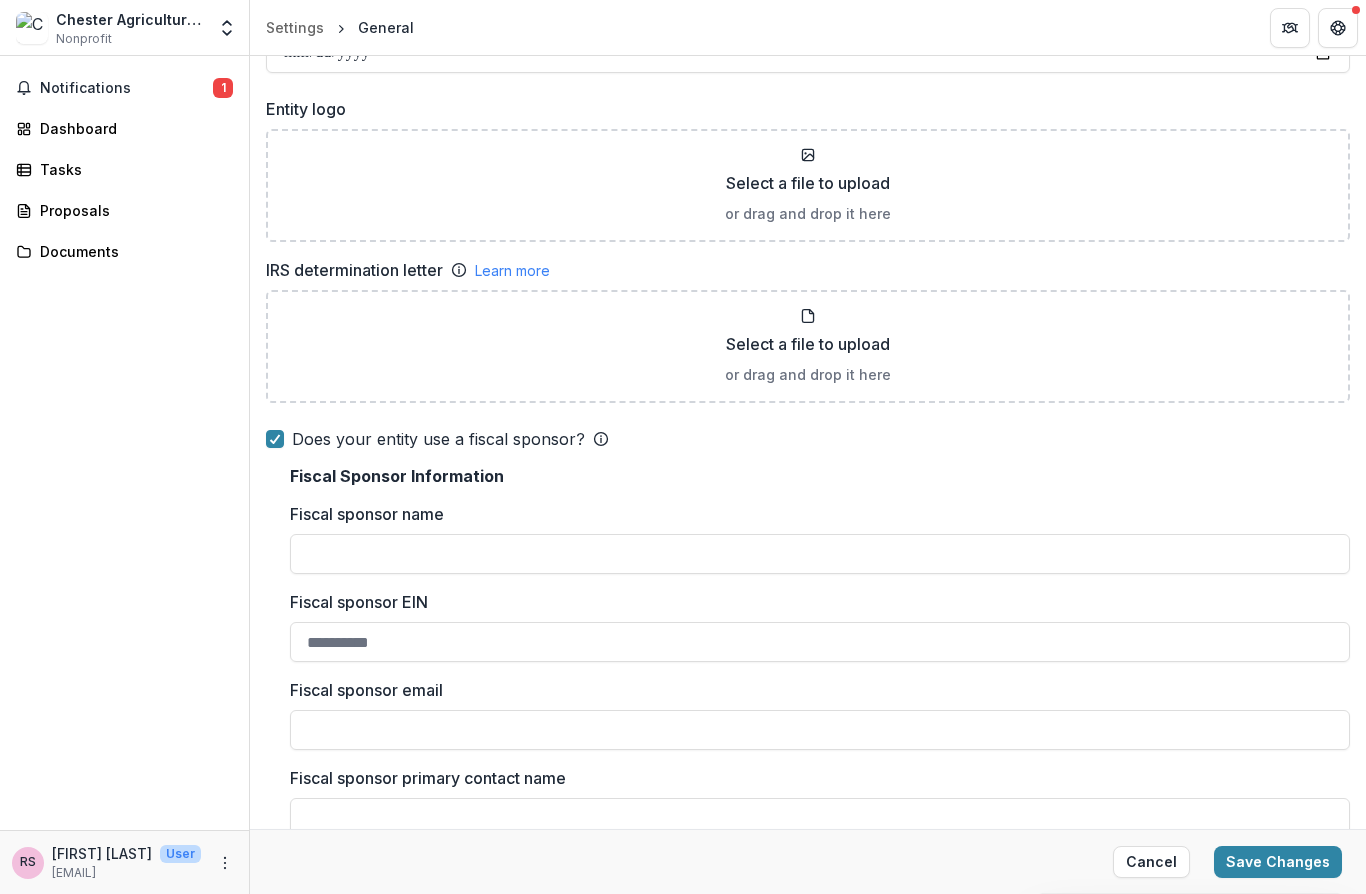 click on "Fiscal sponsor name" at bounding box center [820, 554] 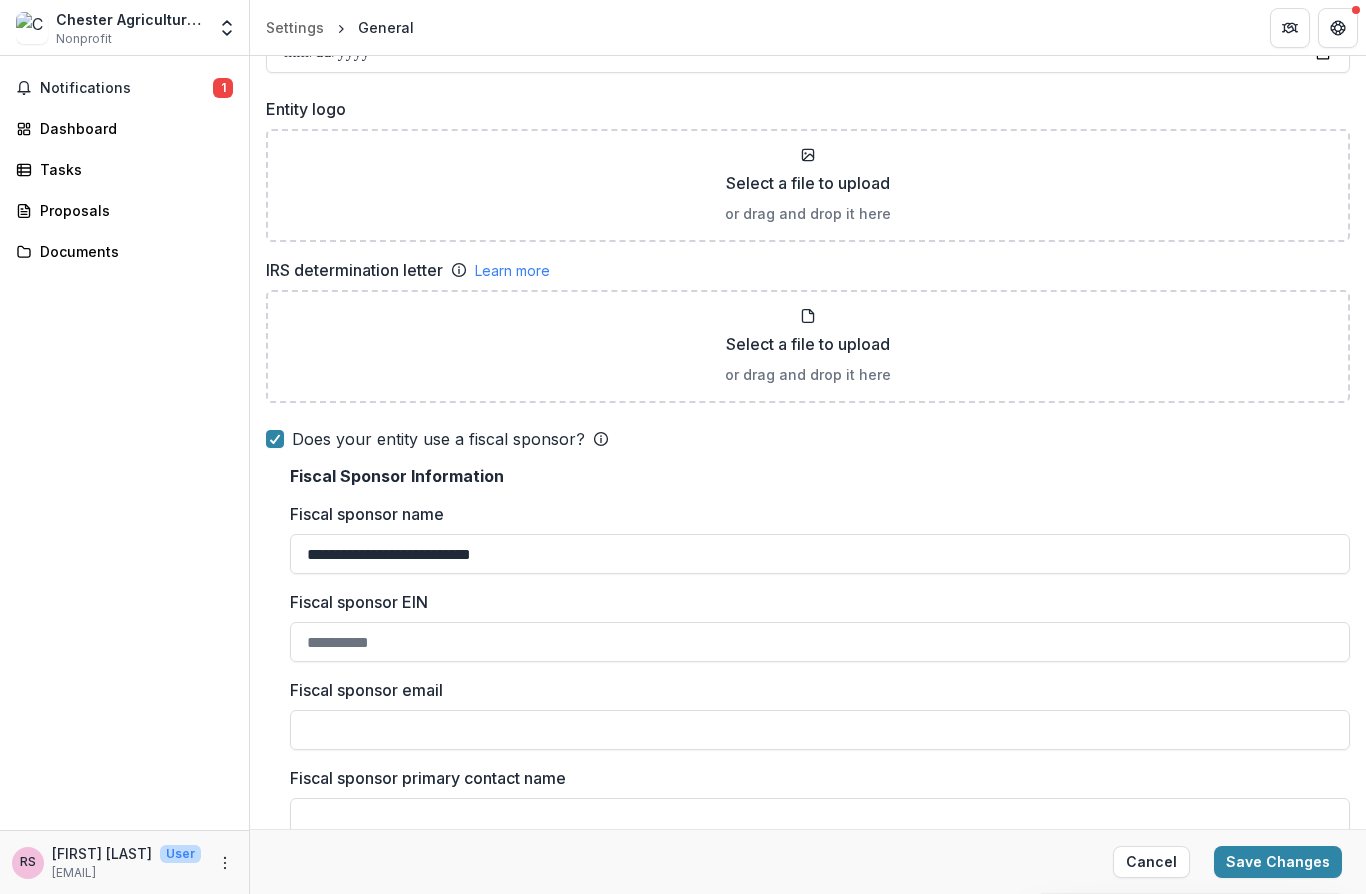 type on "**********" 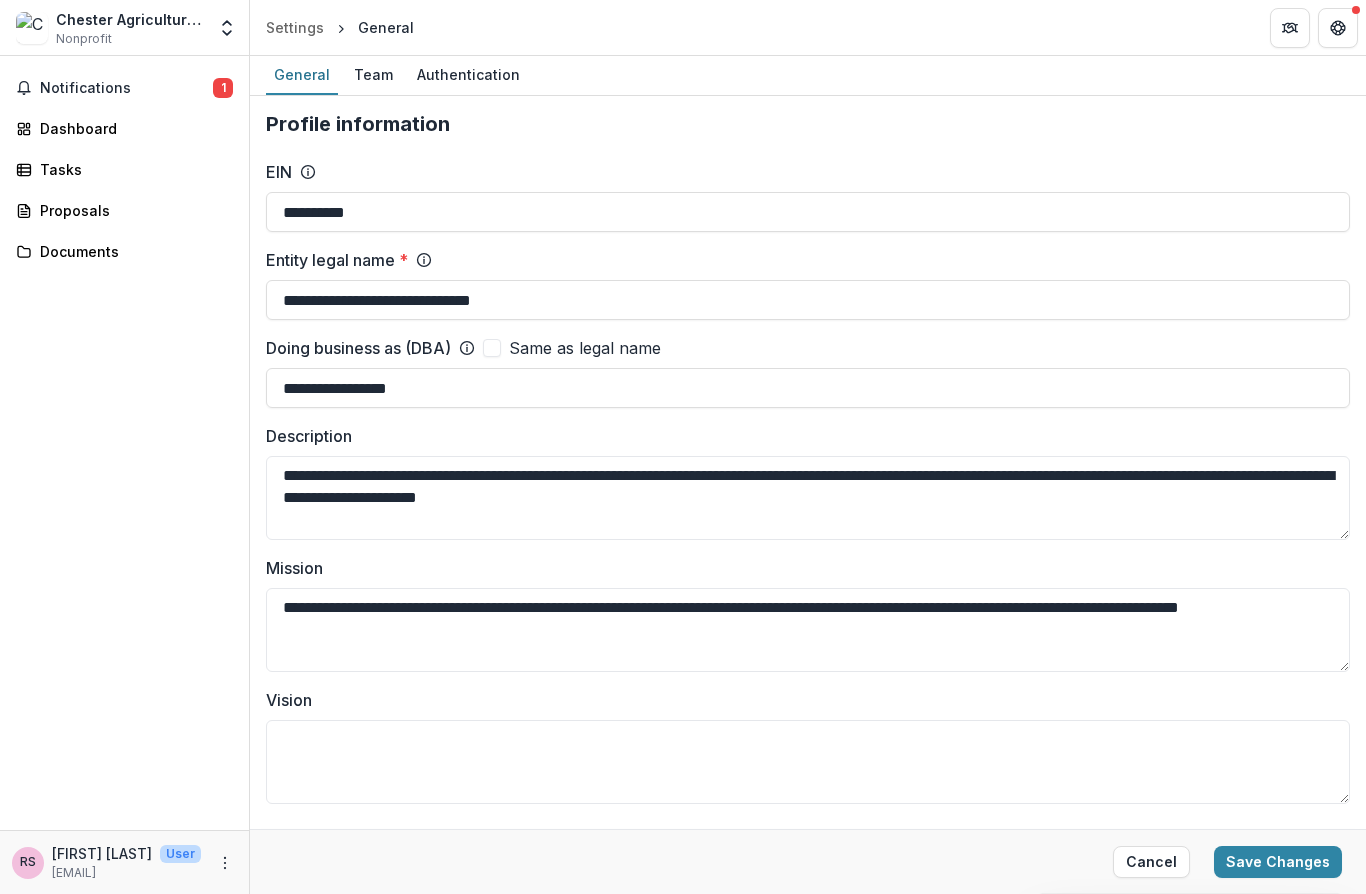 scroll, scrollTop: 0, scrollLeft: 0, axis: both 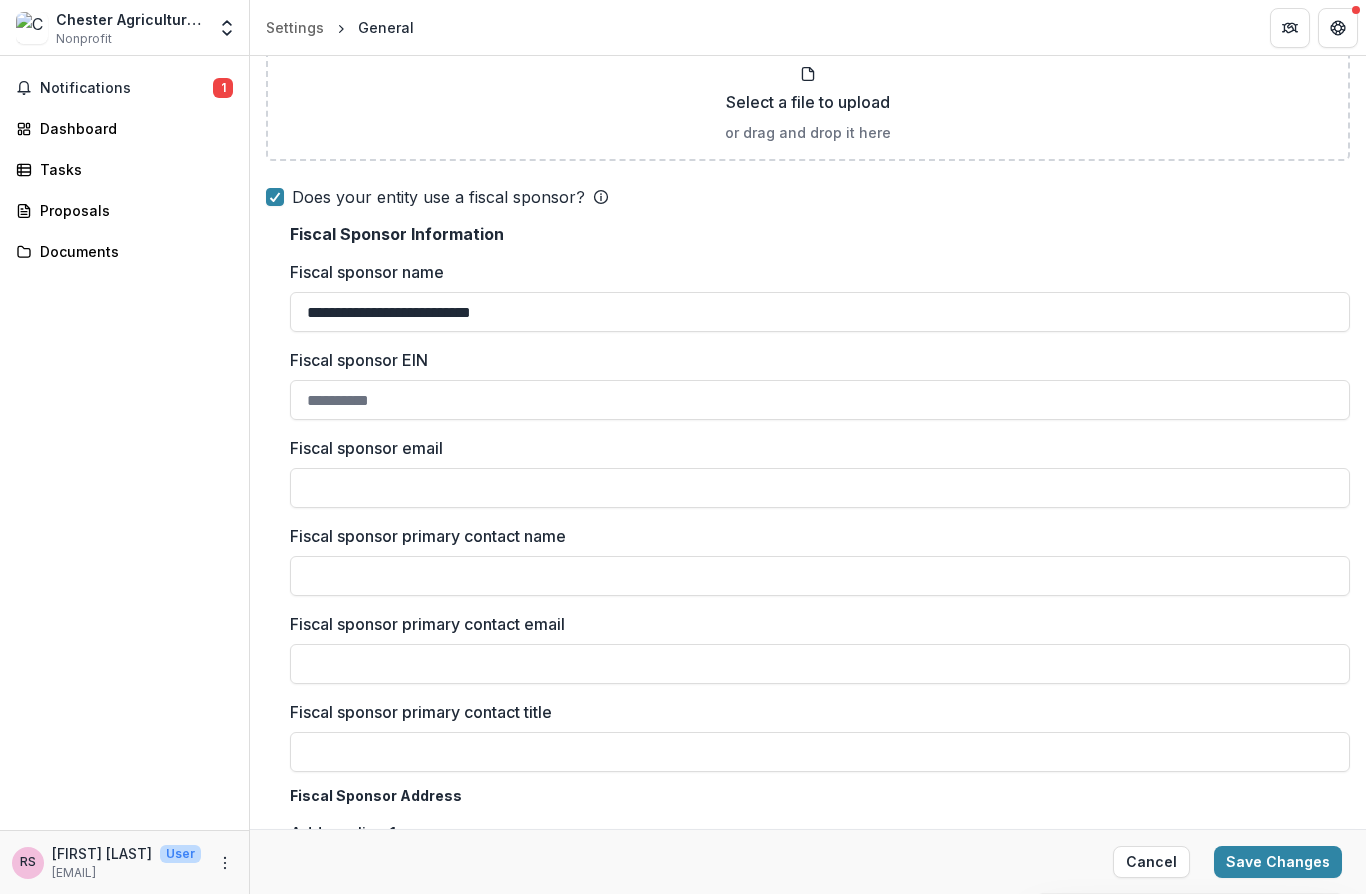 click on "Fiscal sponsor EIN" at bounding box center (820, 400) 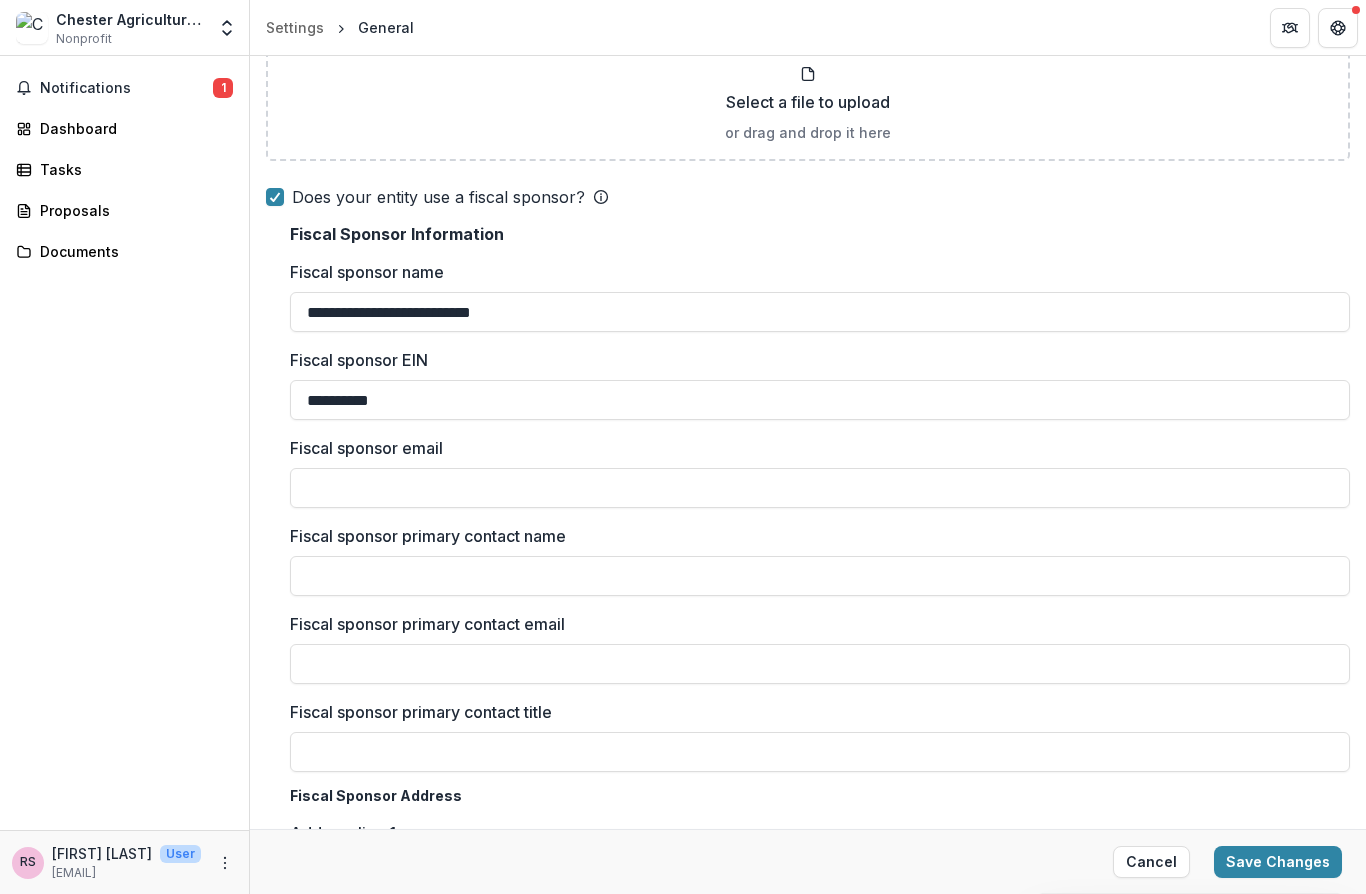 type on "**********" 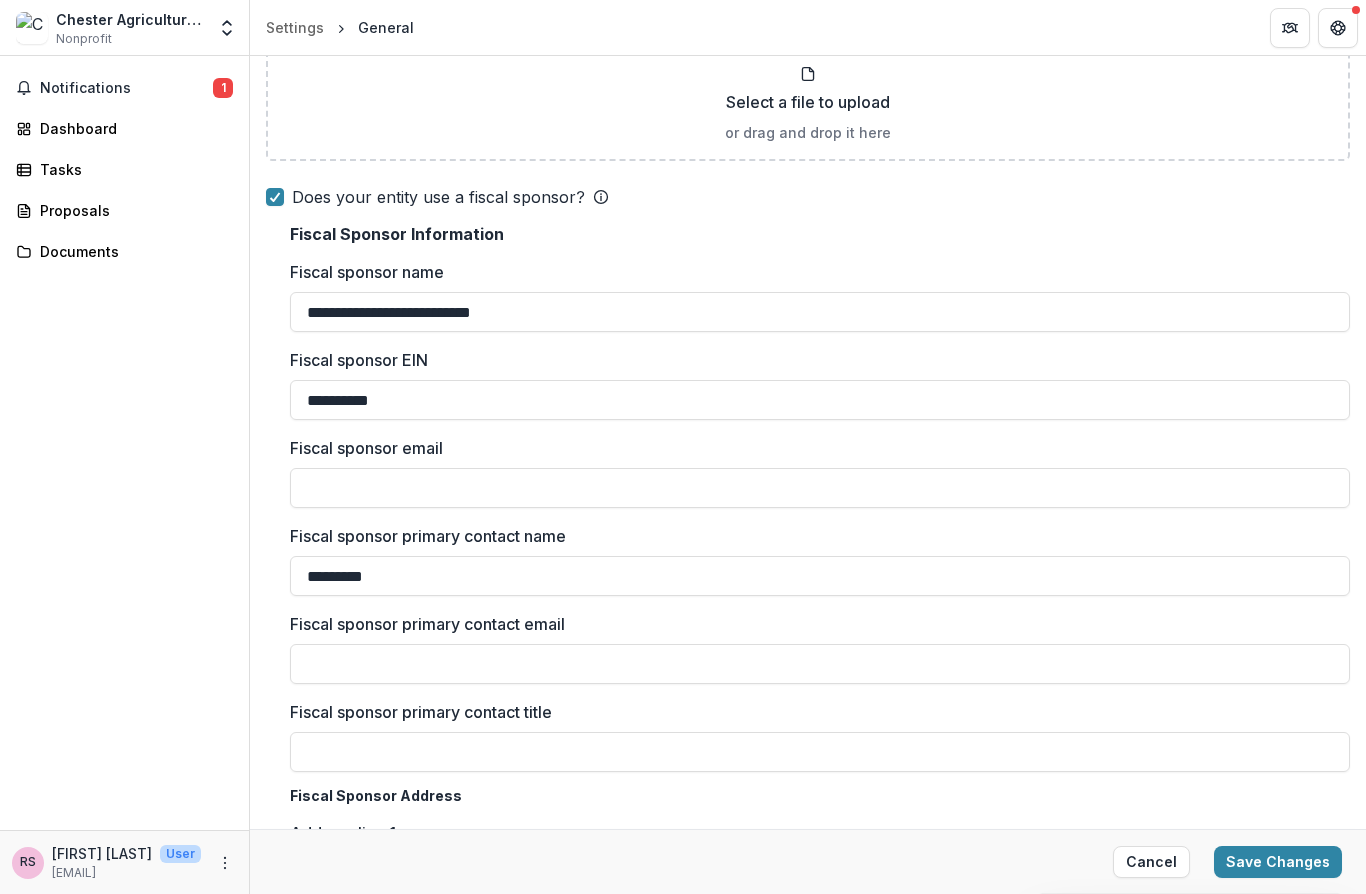 type on "*********" 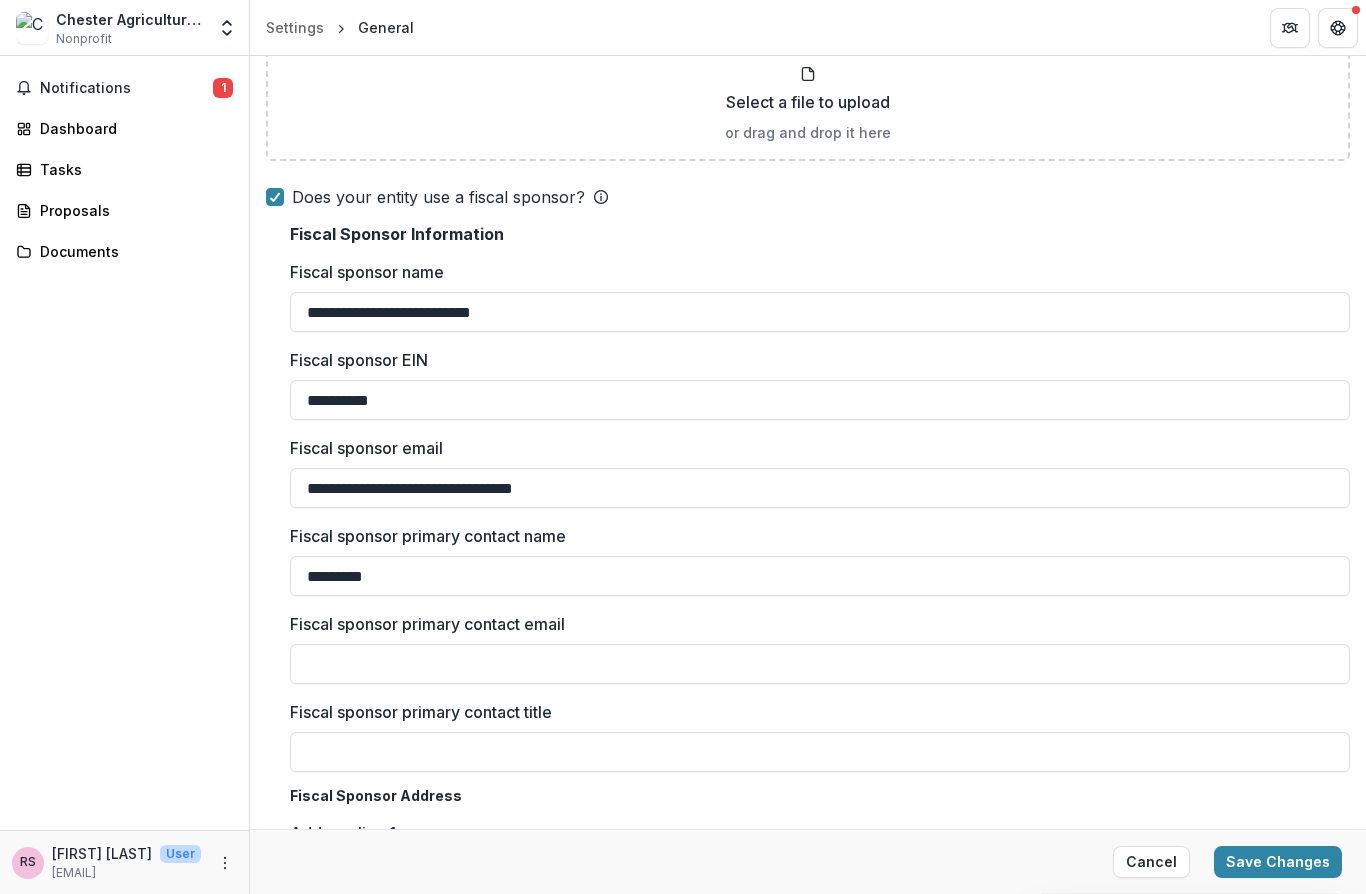 type on "**********" 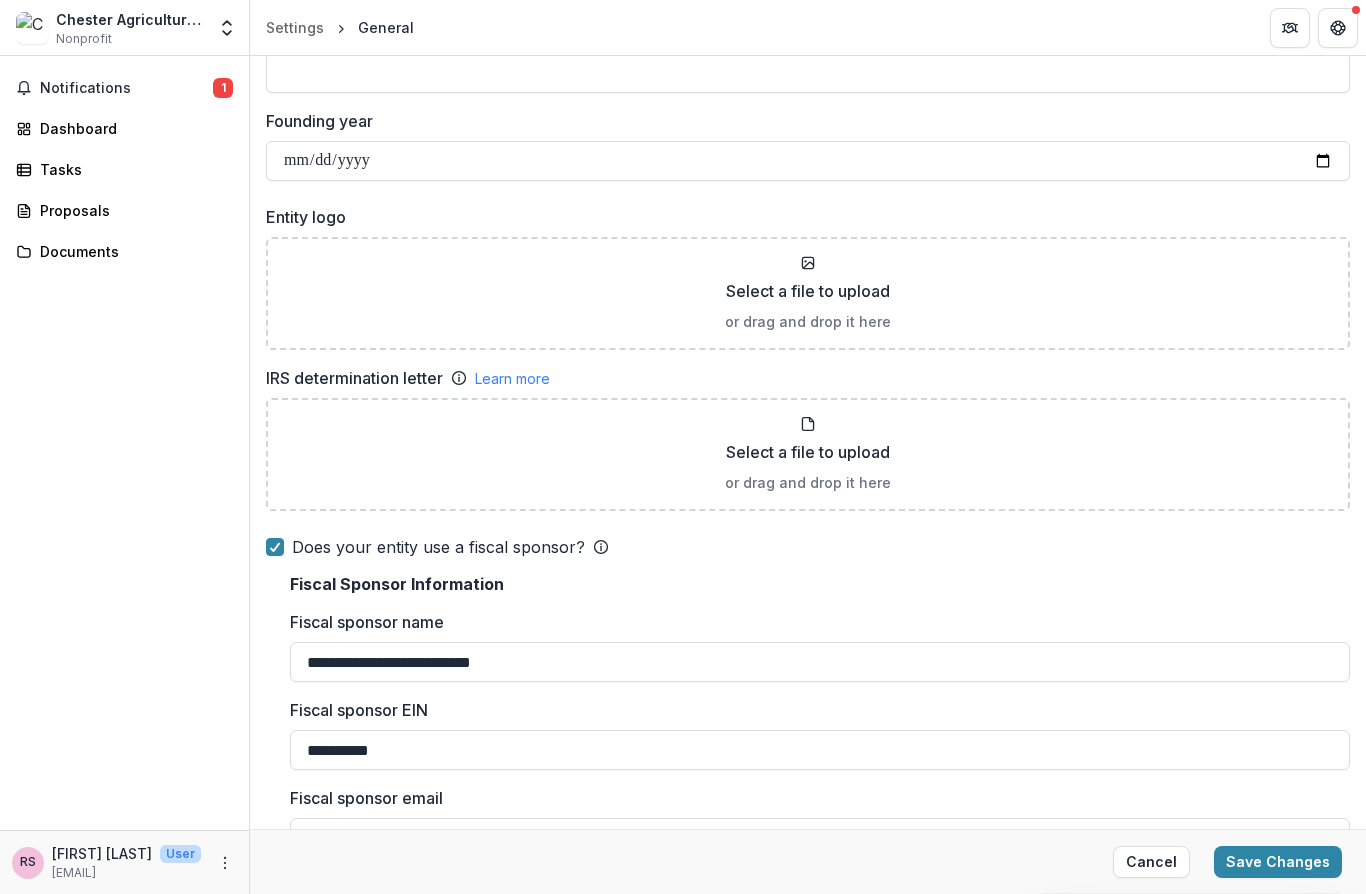 scroll, scrollTop: 1208, scrollLeft: 0, axis: vertical 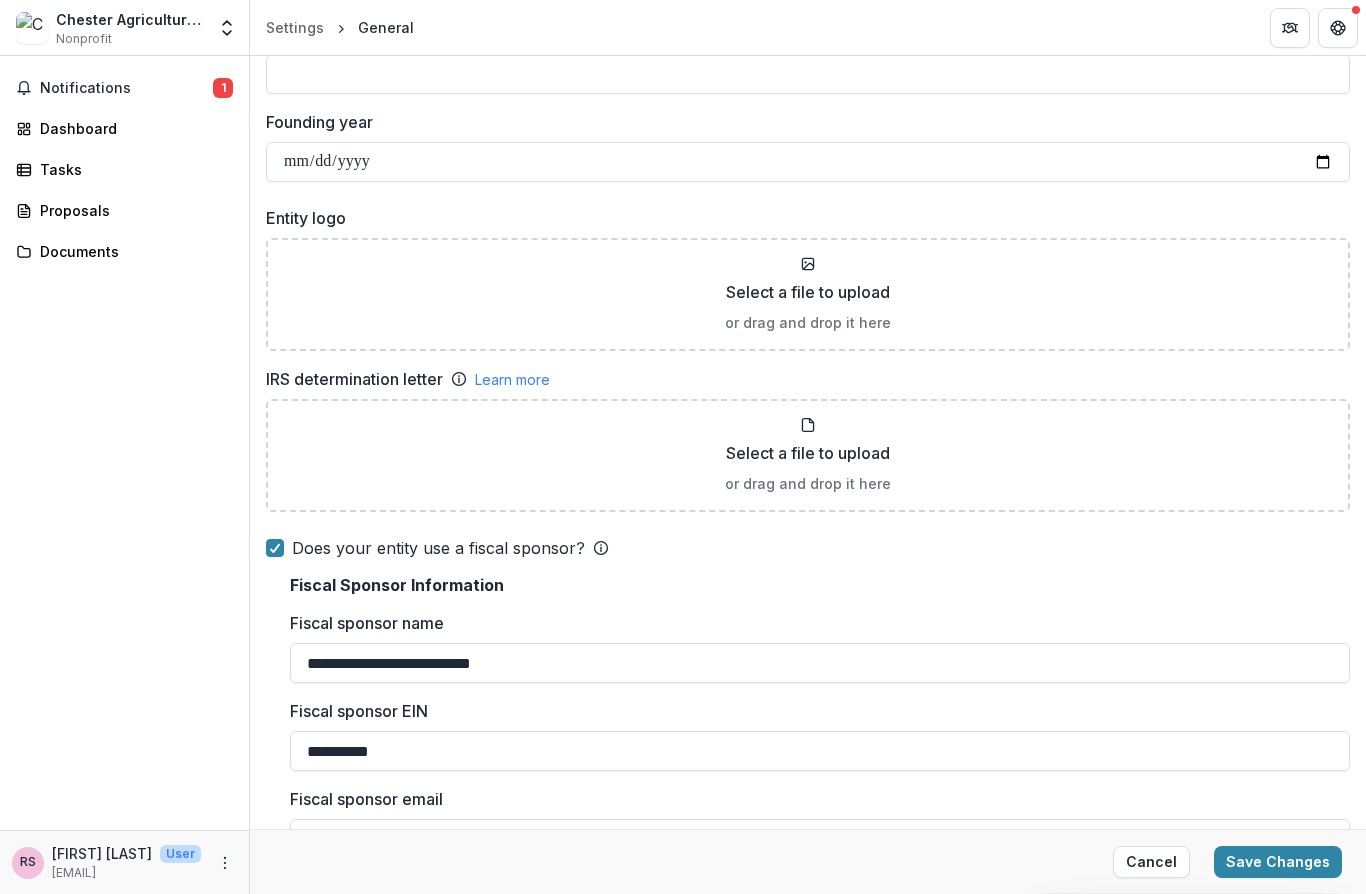 click on "Select a file to upload or drag and drop it here" at bounding box center (808, 455) 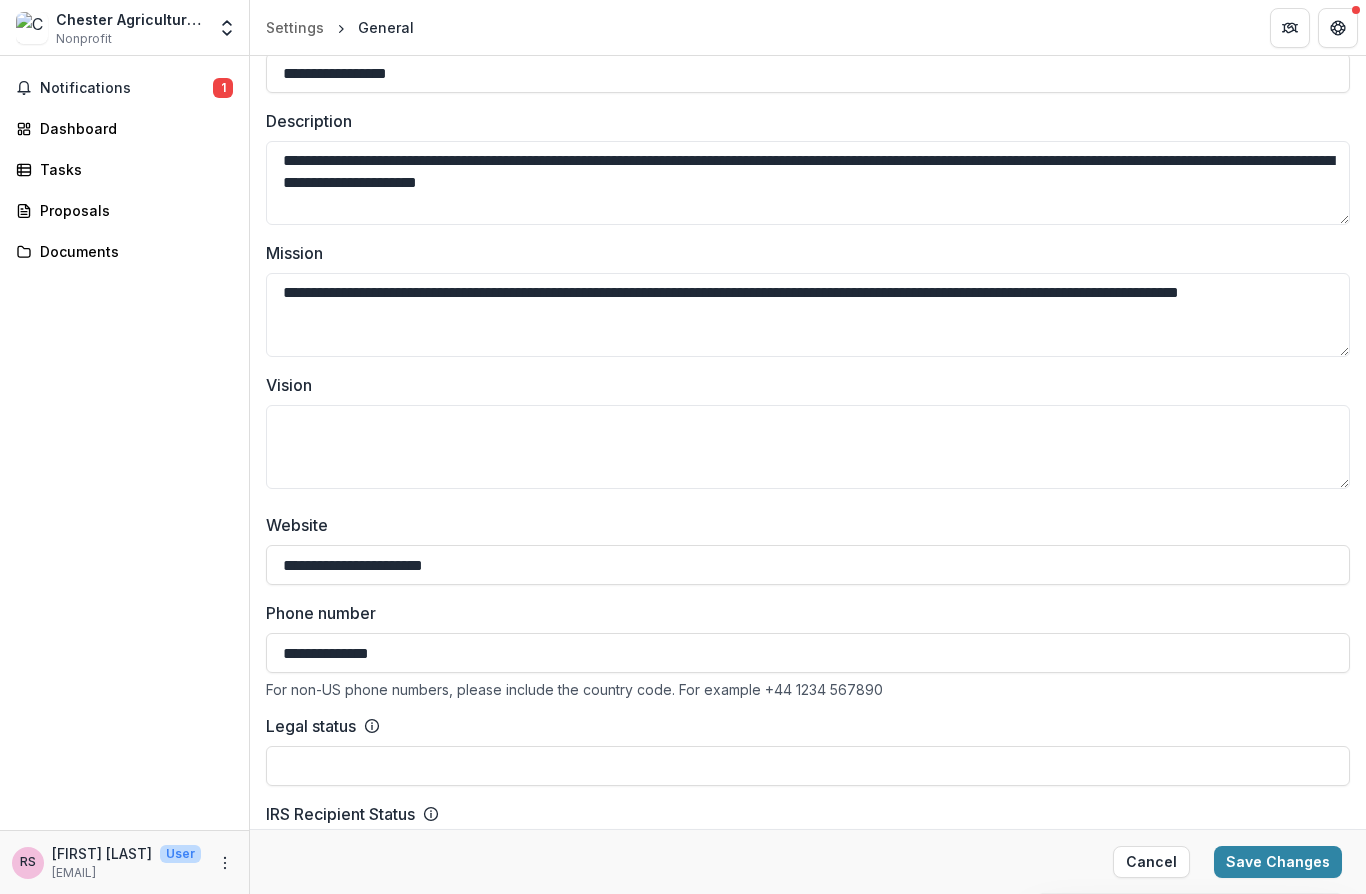 scroll, scrollTop: 313, scrollLeft: 0, axis: vertical 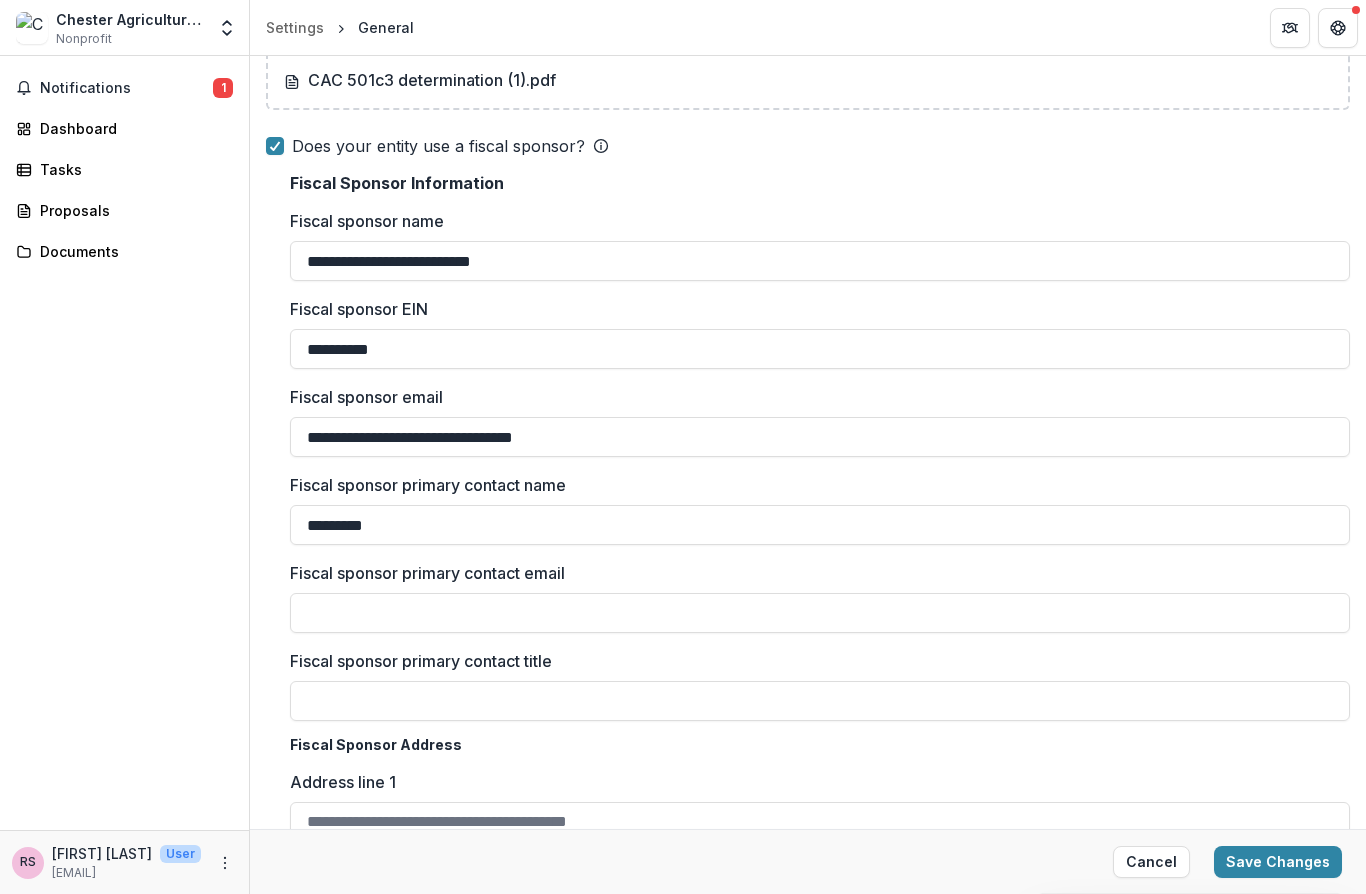 click on "**********" at bounding box center [820, 437] 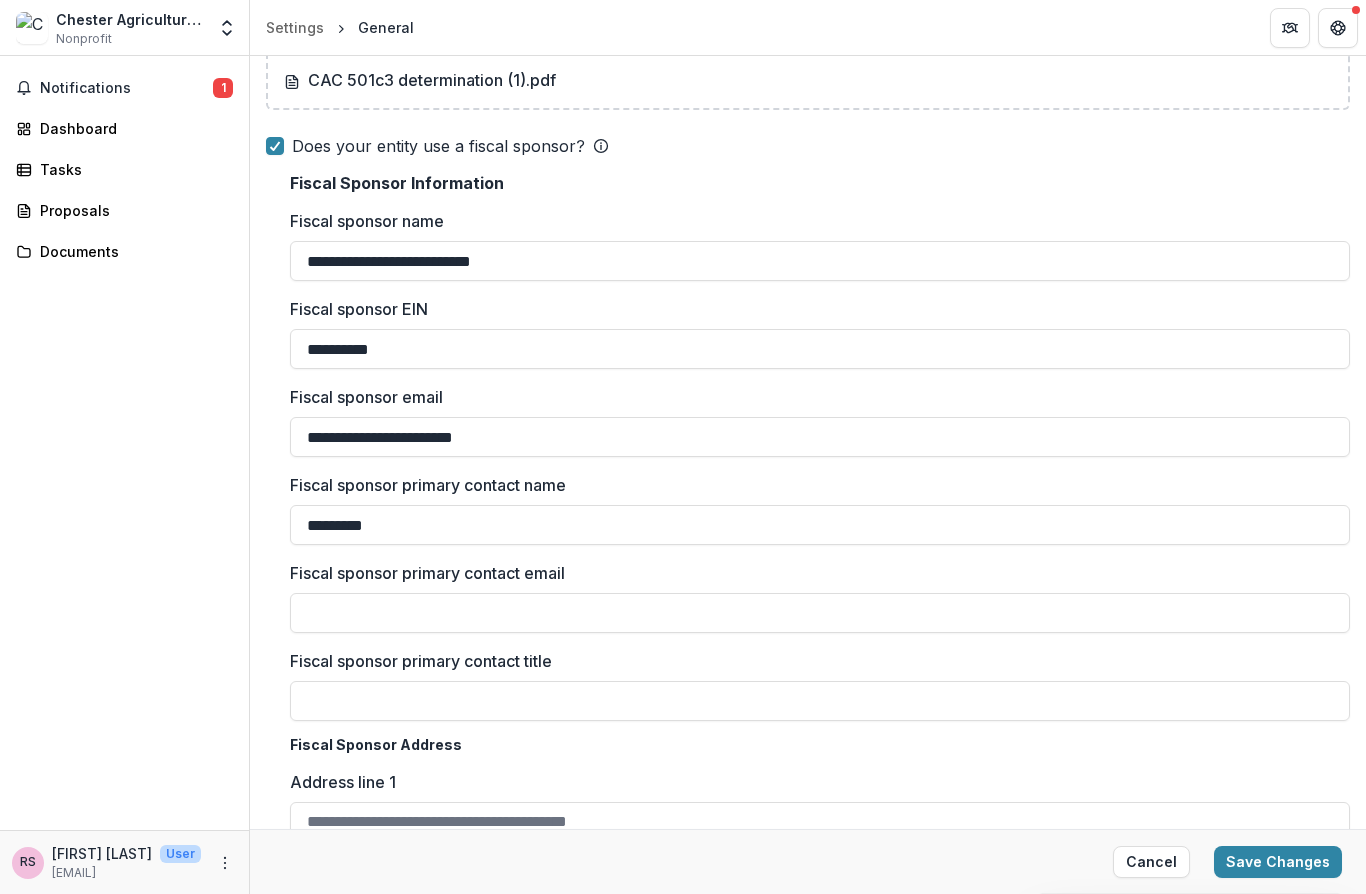 type on "**********" 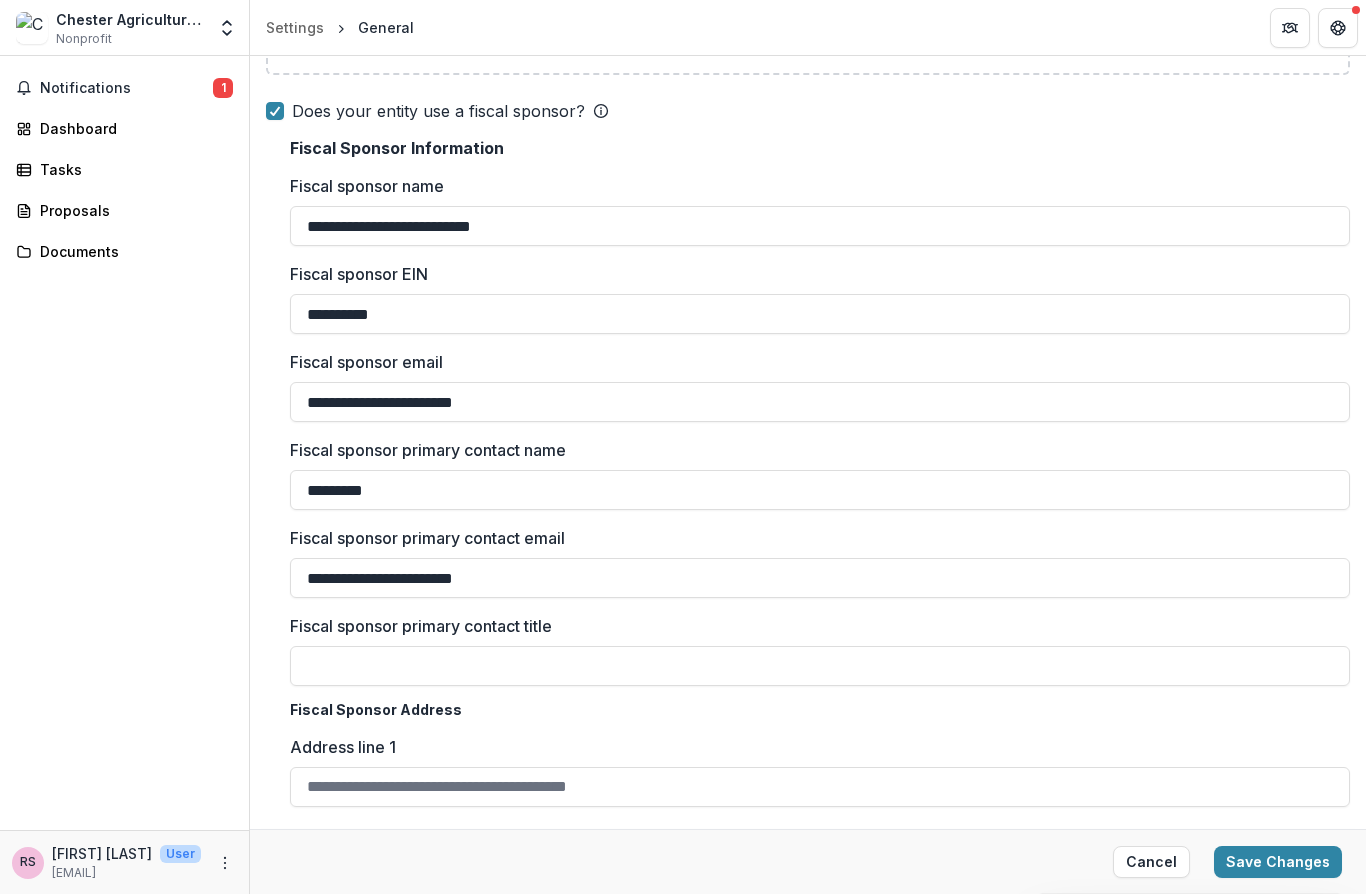 scroll, scrollTop: 1605, scrollLeft: 0, axis: vertical 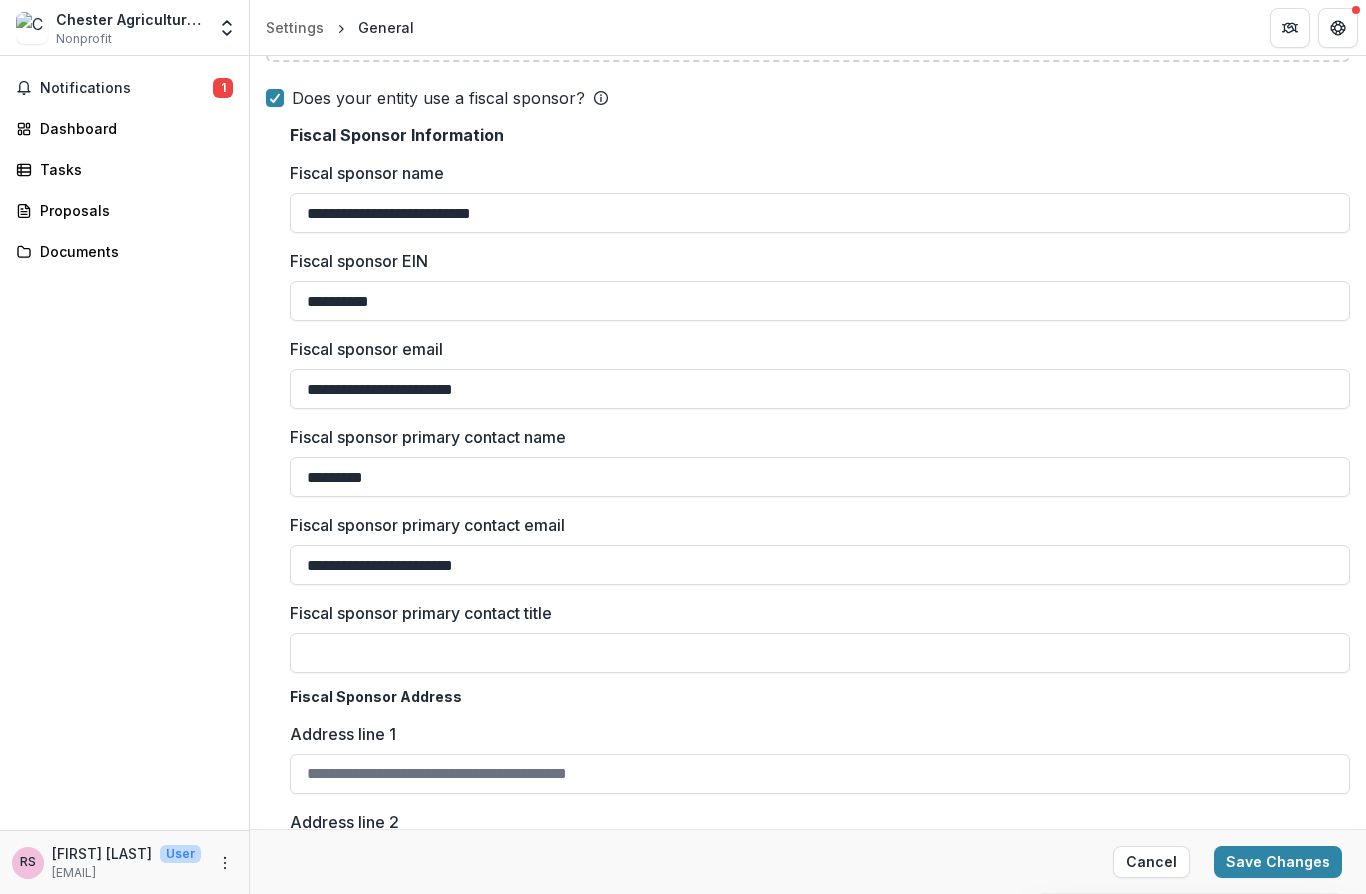 type on "**********" 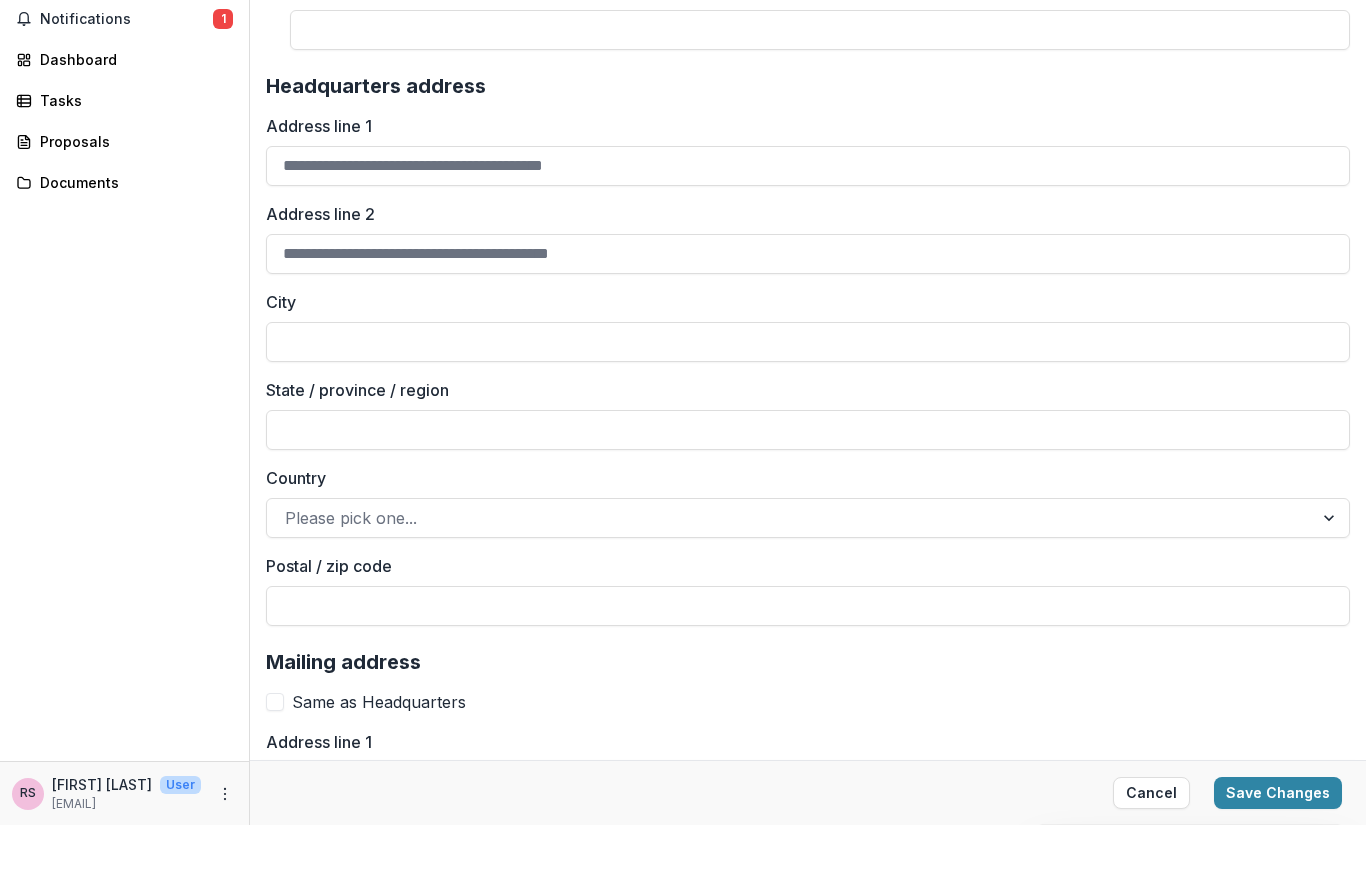 scroll, scrollTop: 2722, scrollLeft: 0, axis: vertical 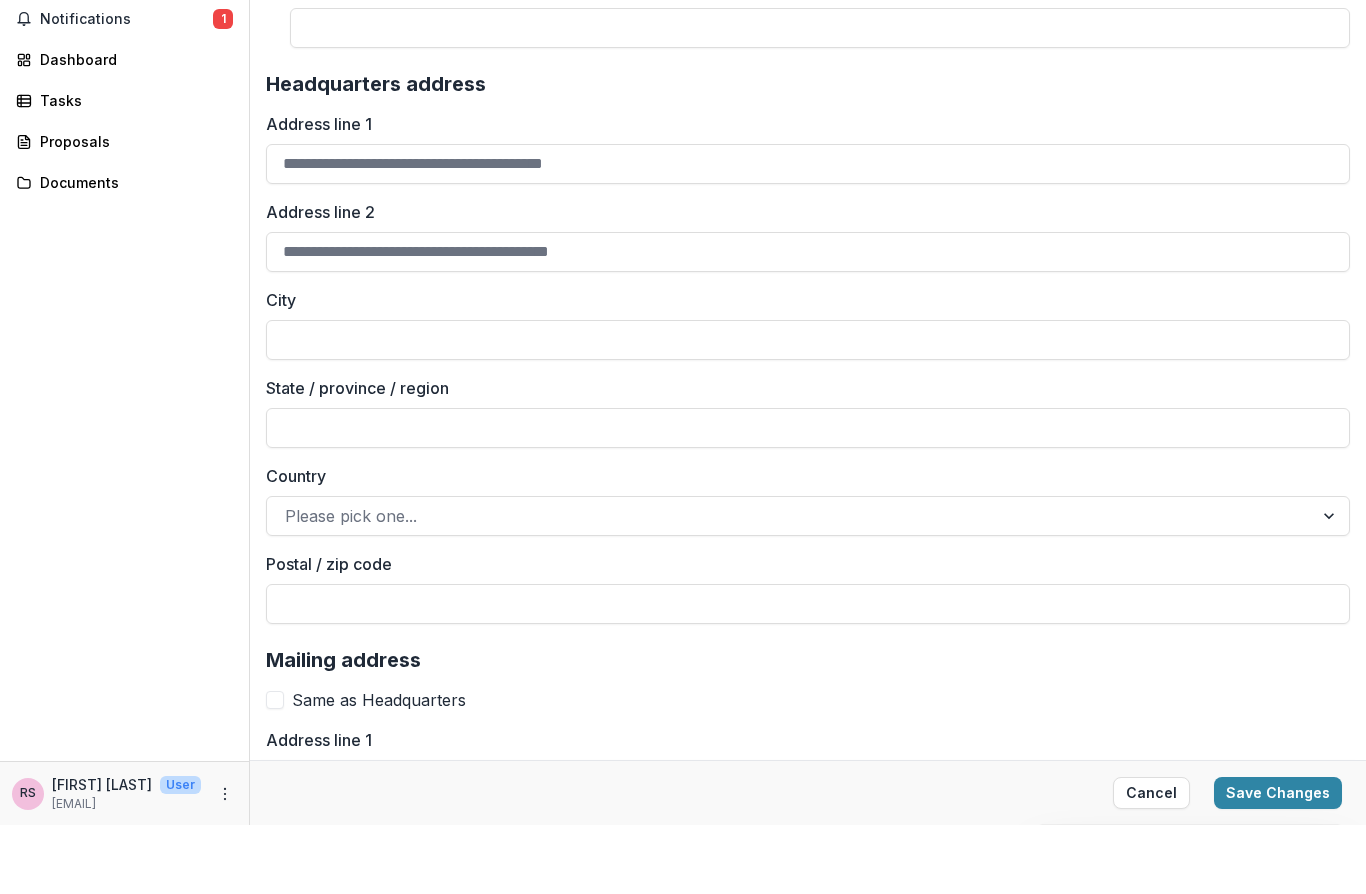 type on "**********" 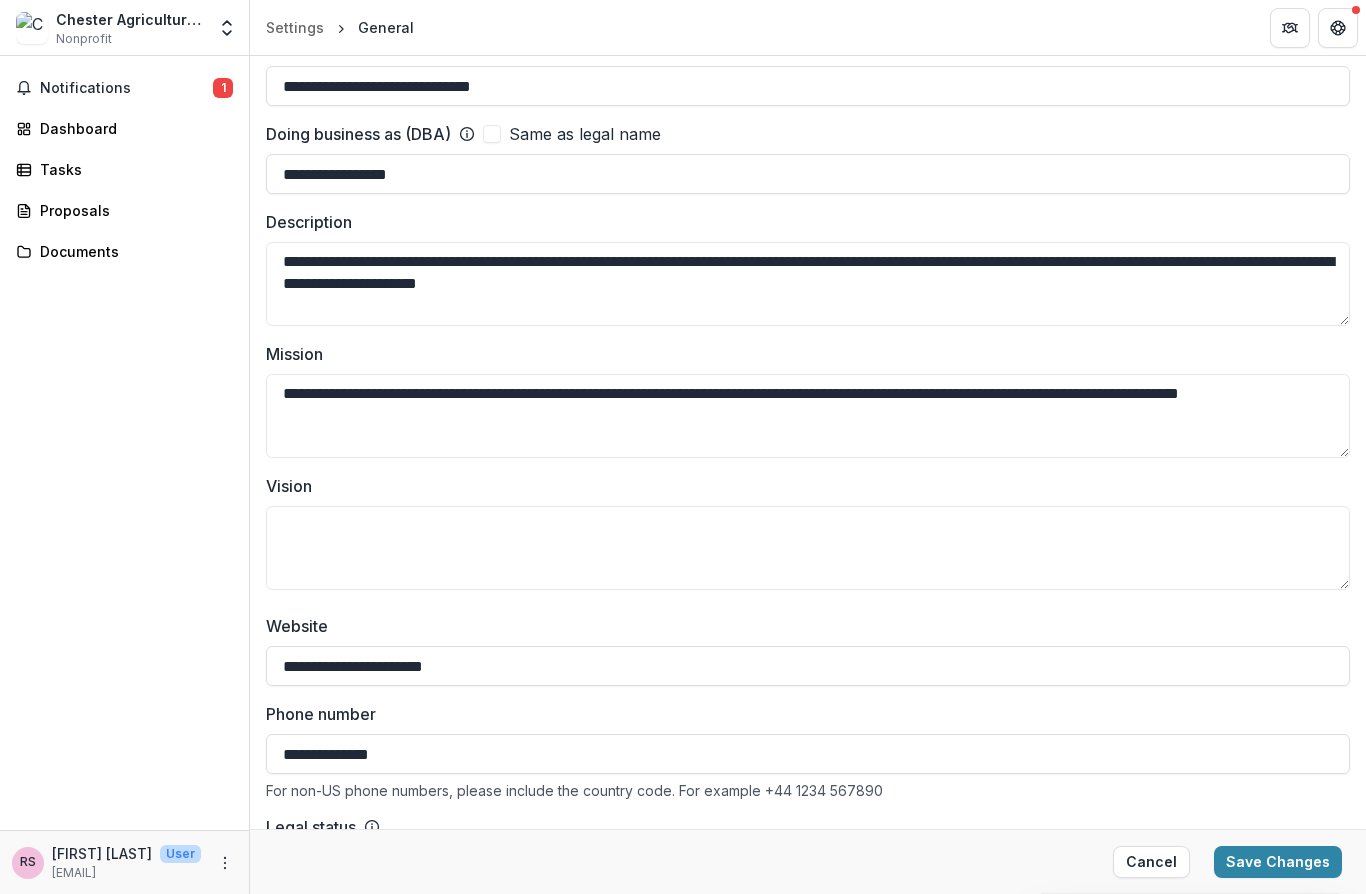 scroll, scrollTop: 215, scrollLeft: 0, axis: vertical 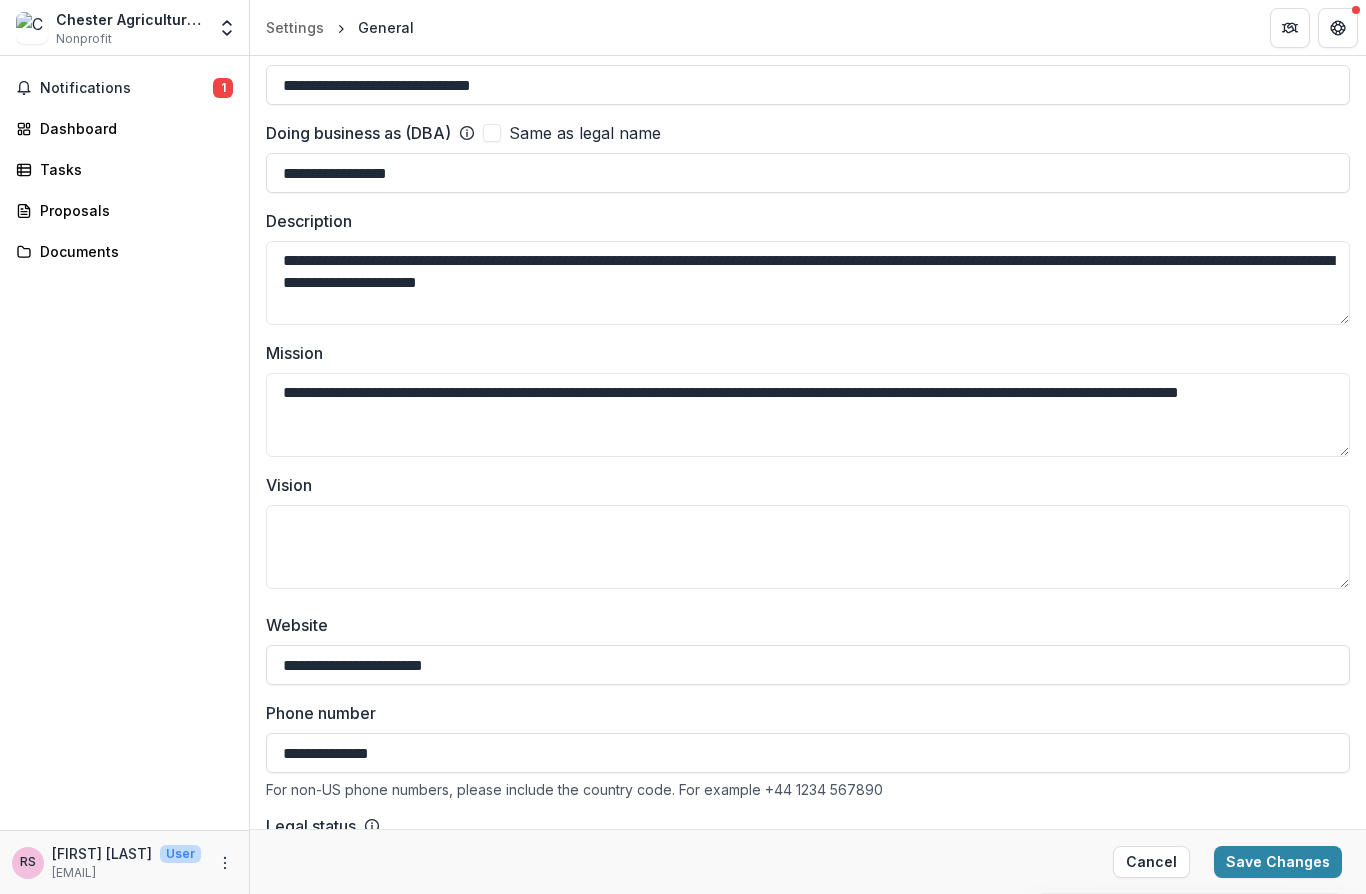 click on "Vision" at bounding box center (808, 547) 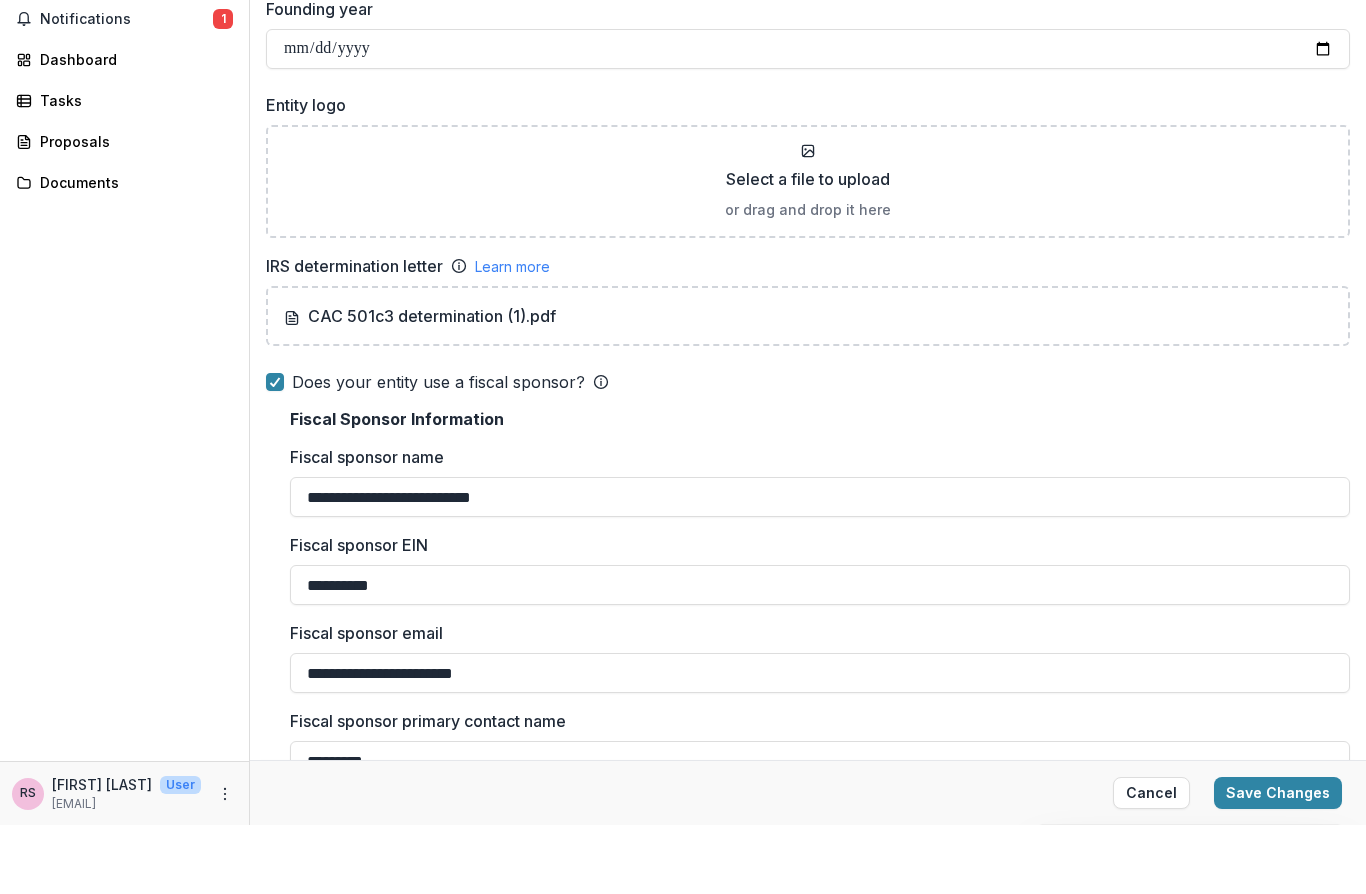 scroll, scrollTop: 1253, scrollLeft: 0, axis: vertical 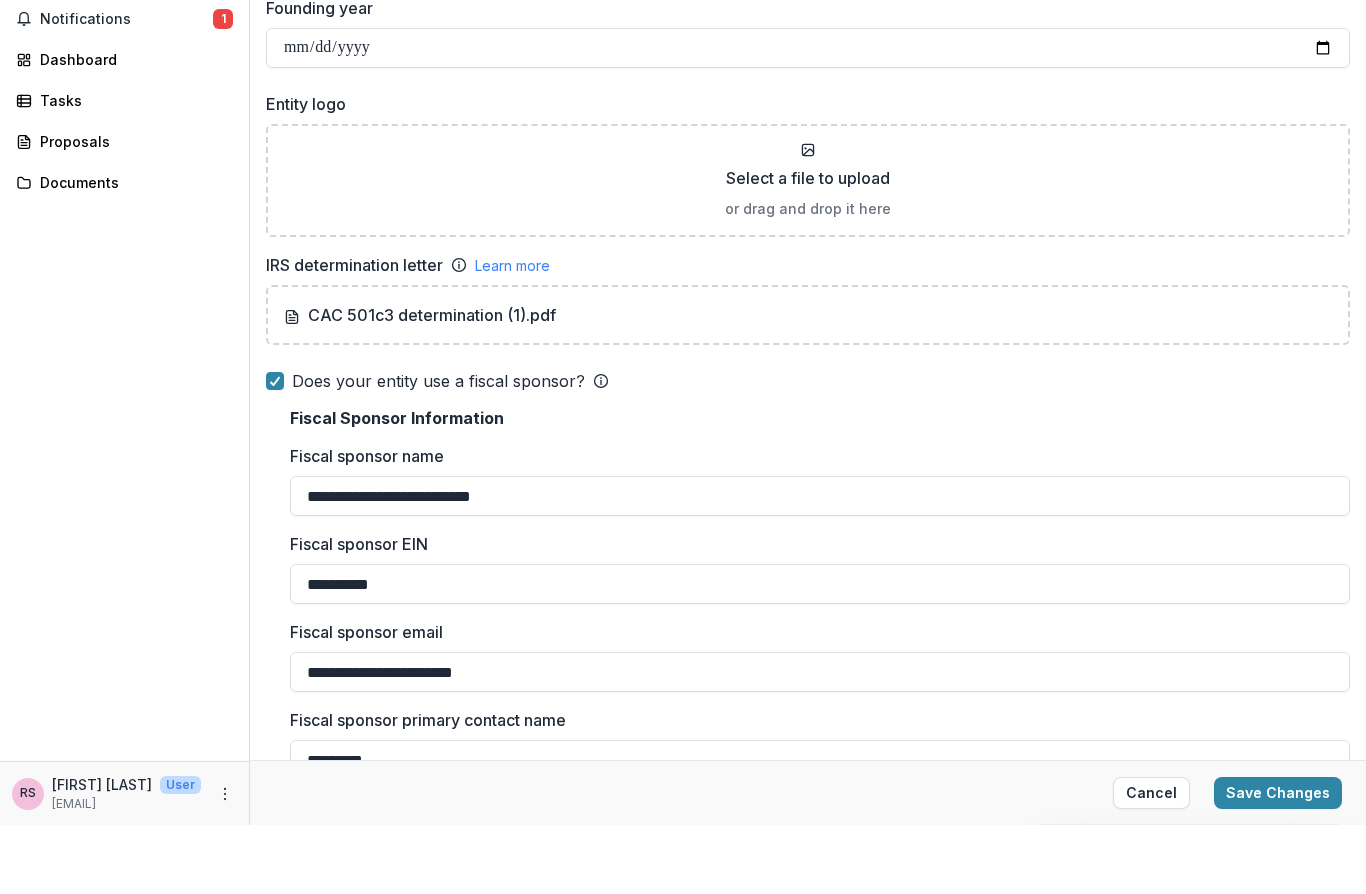 type on "**********" 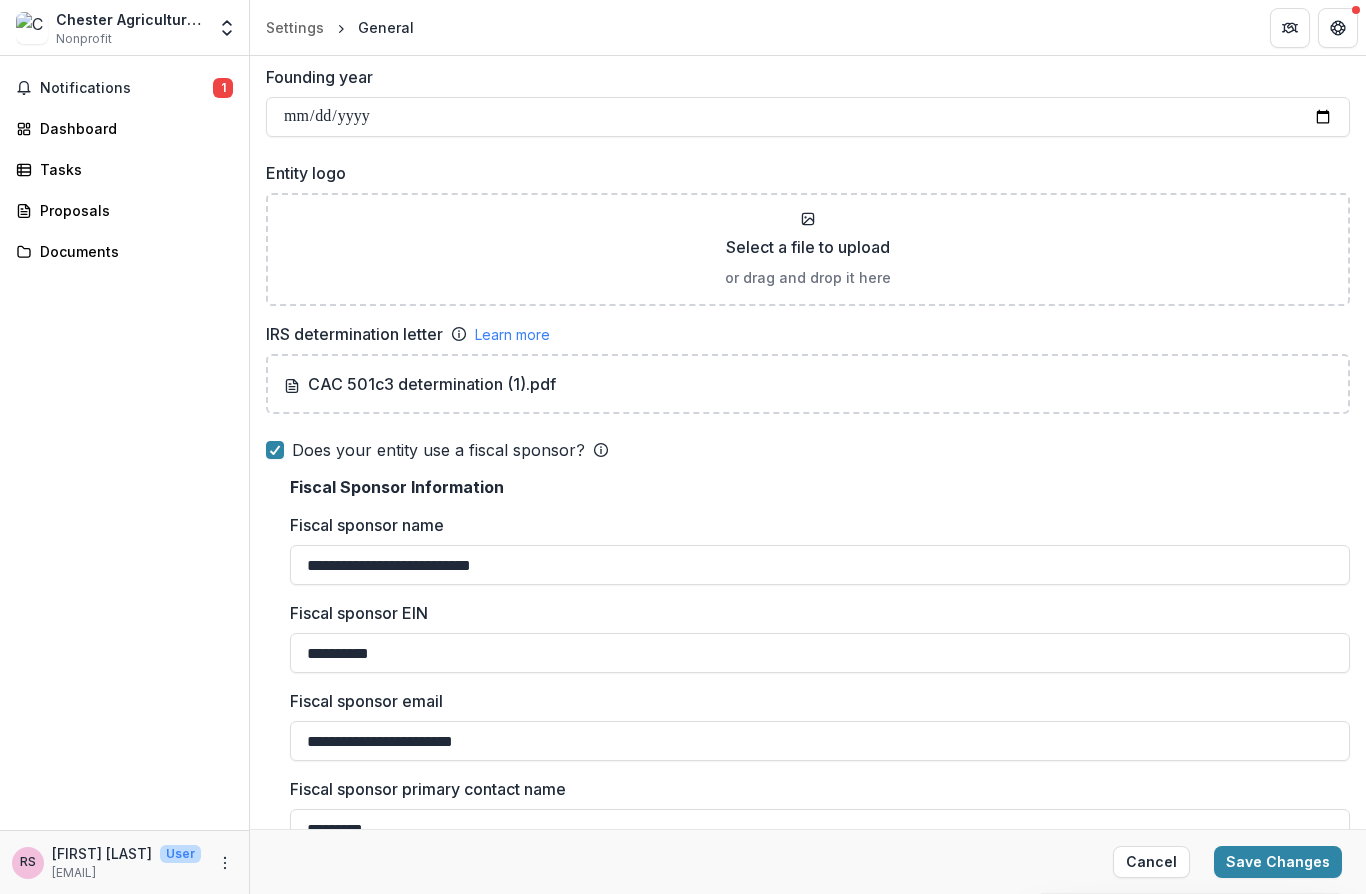 type on "**********" 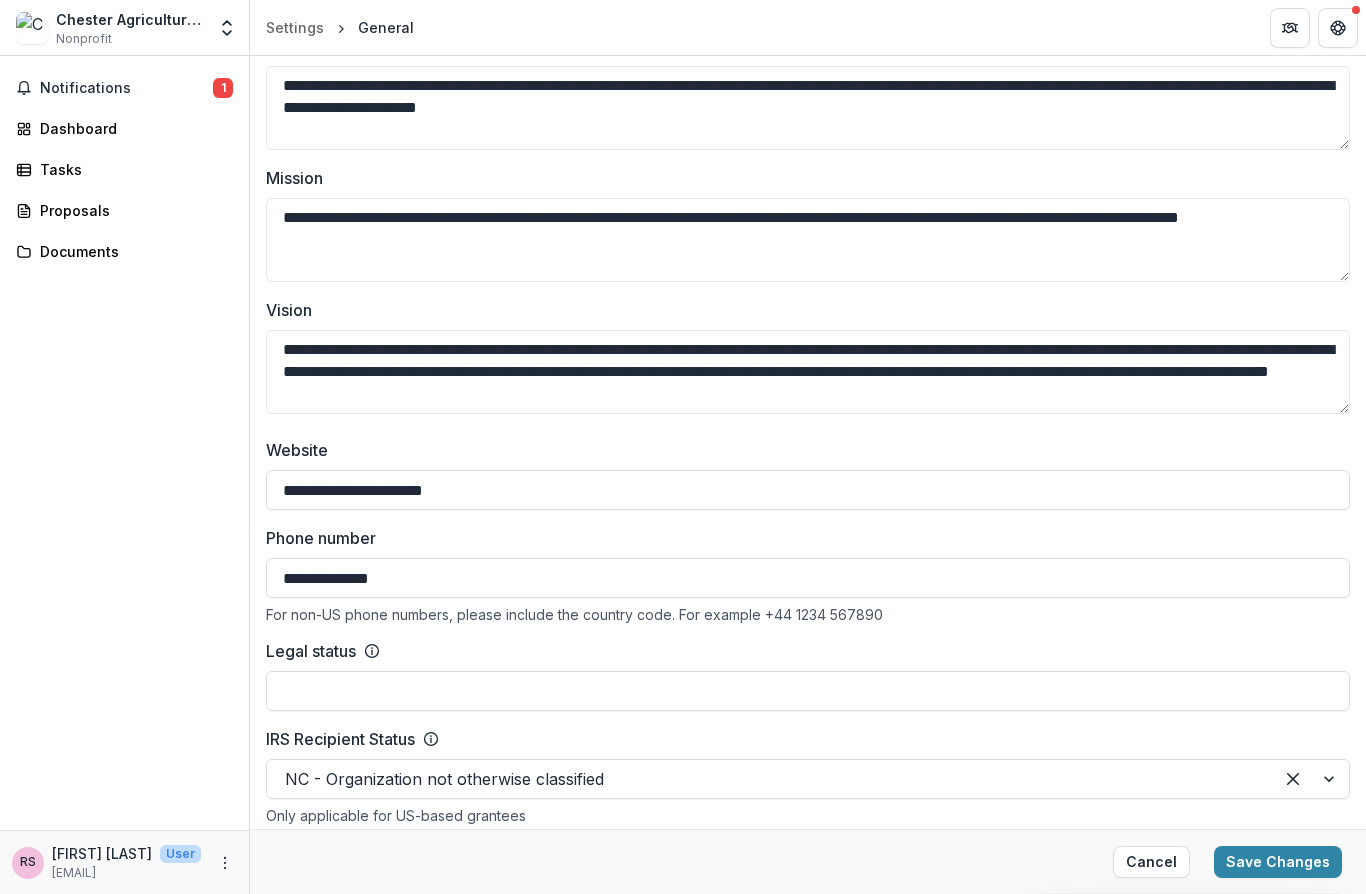 scroll, scrollTop: 393, scrollLeft: 0, axis: vertical 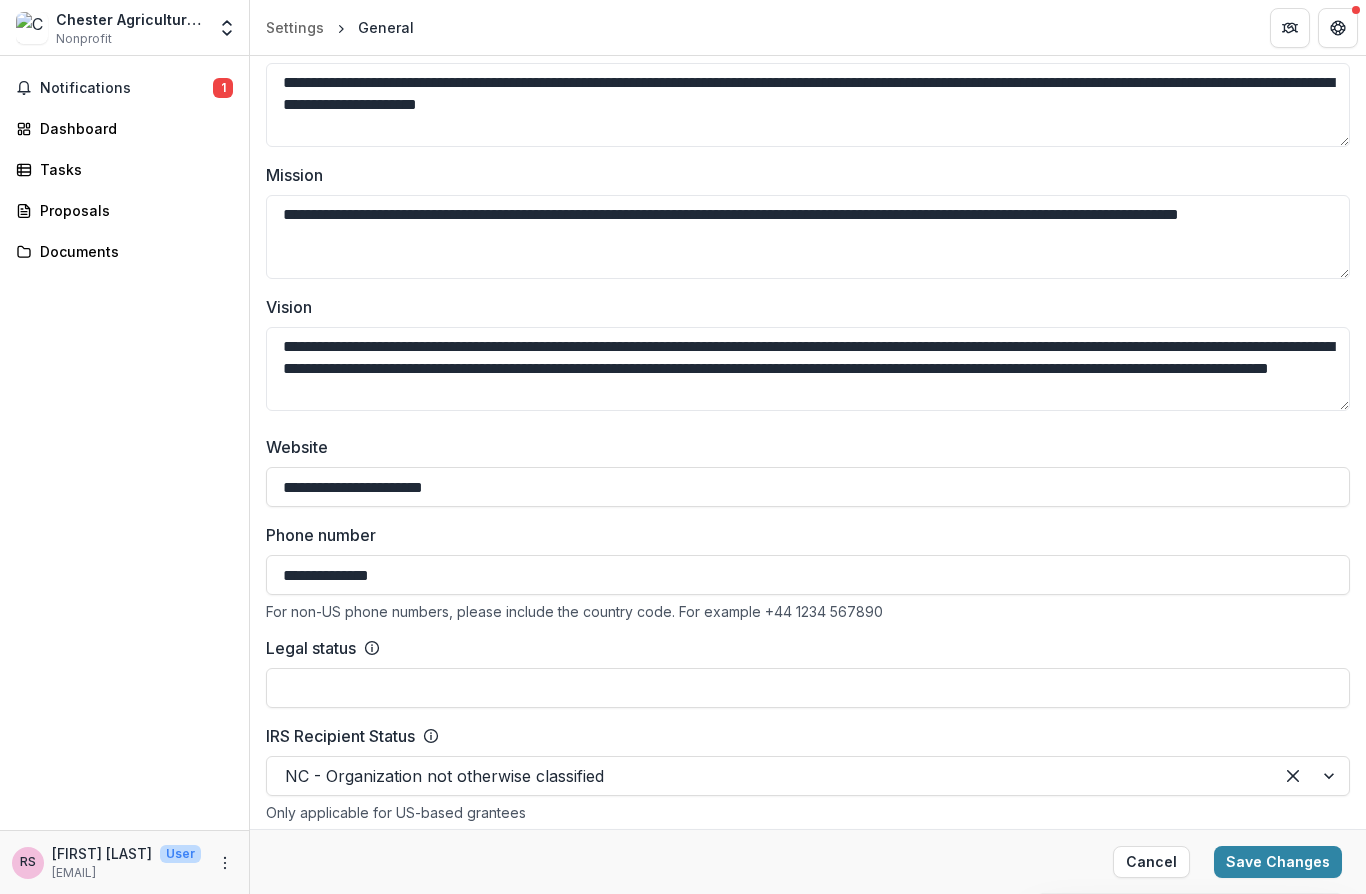 click on "Save Changes" at bounding box center [1278, 862] 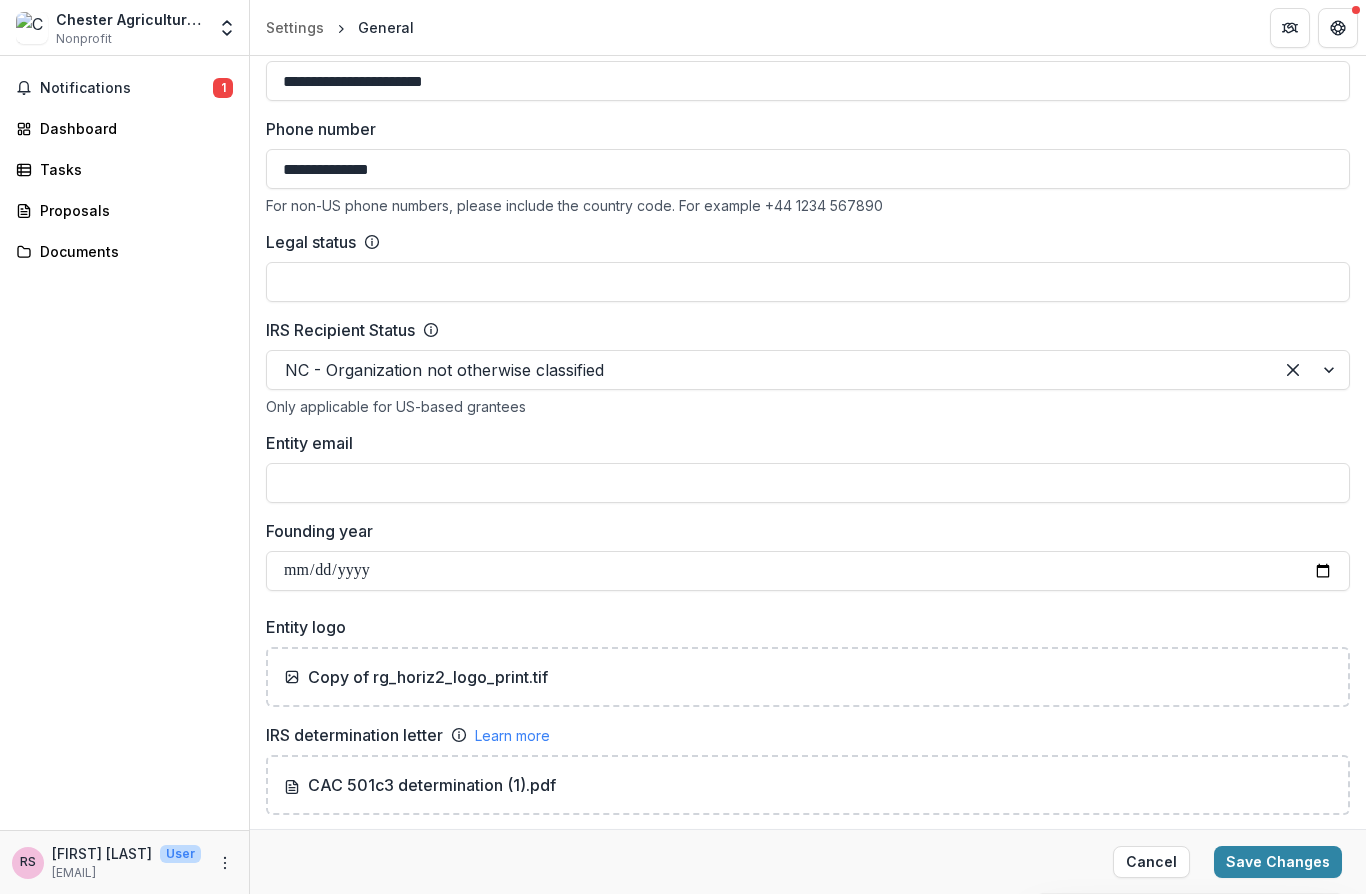 scroll, scrollTop: 799, scrollLeft: 0, axis: vertical 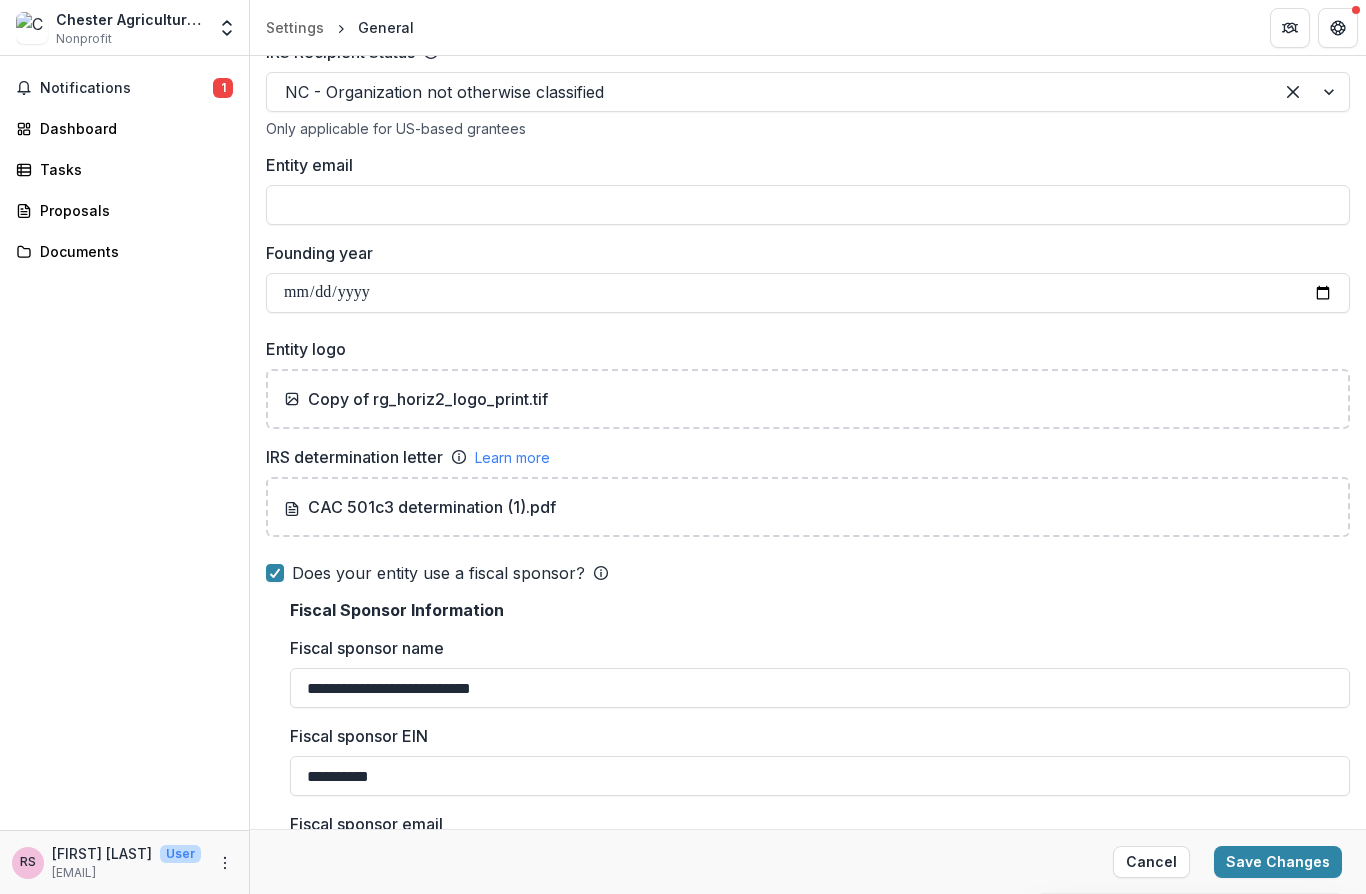 type on "**********" 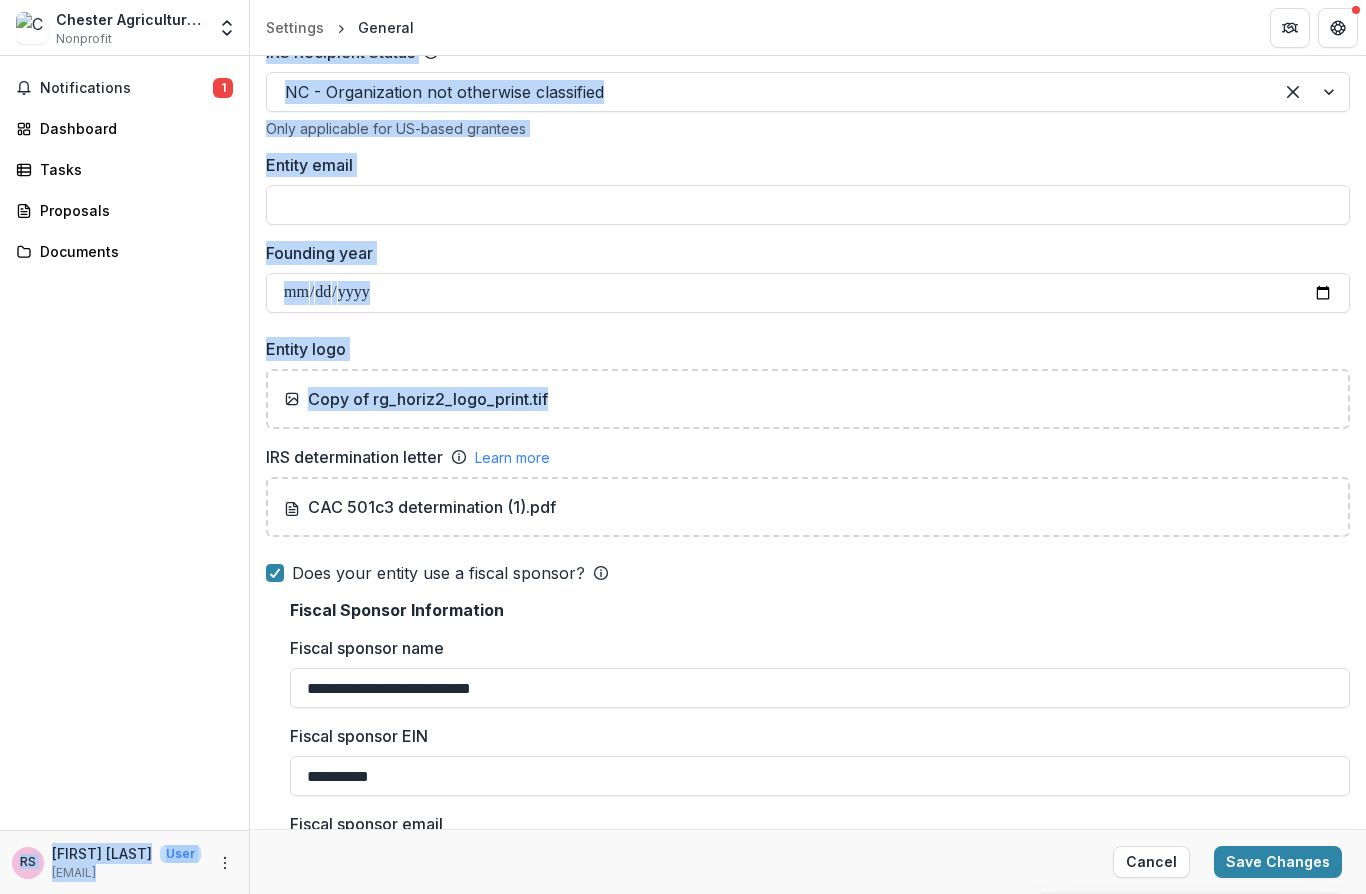 click 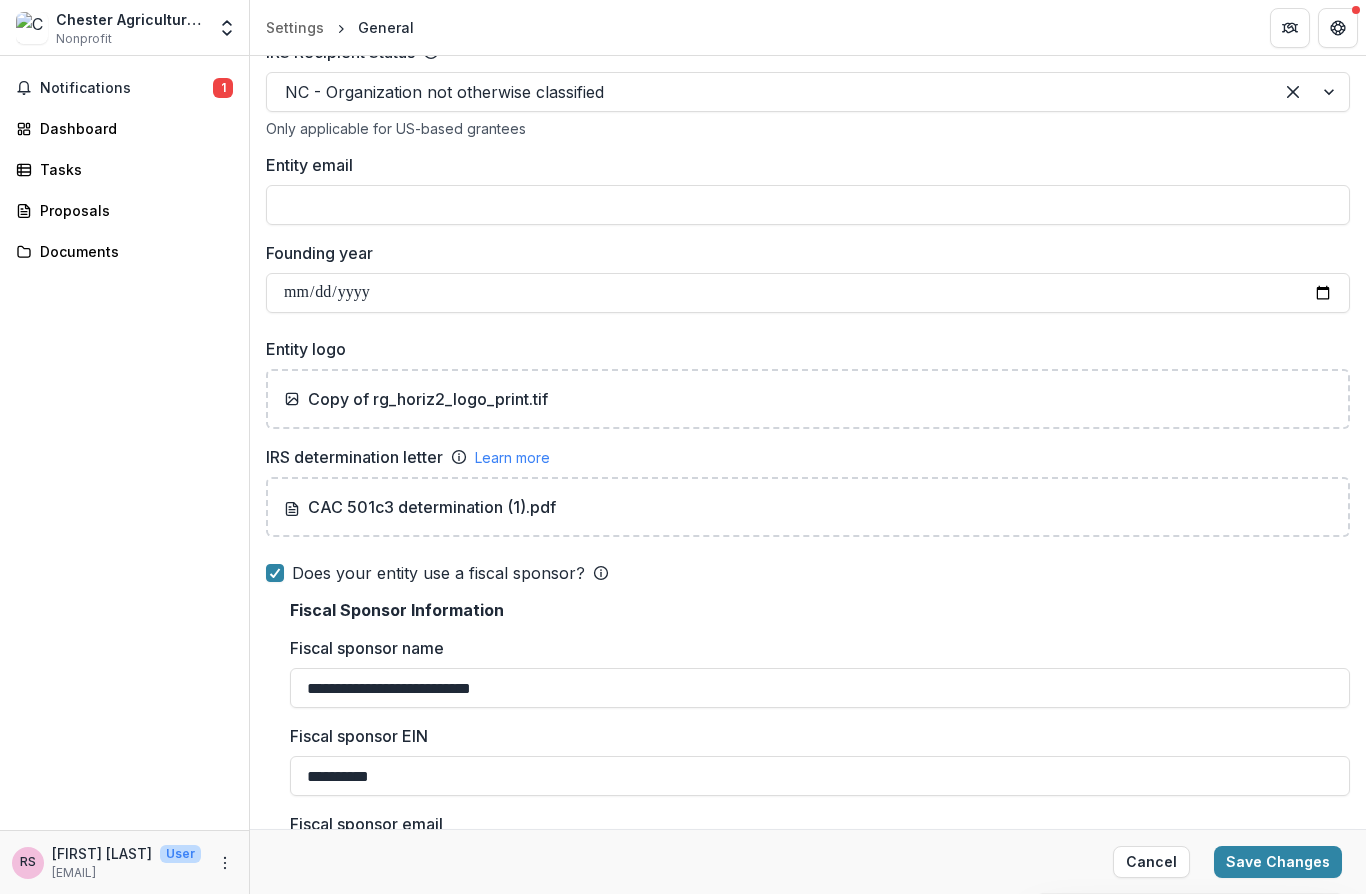 click on "Copy of rg_horiz2_logo_print.tif" at bounding box center (808, 399) 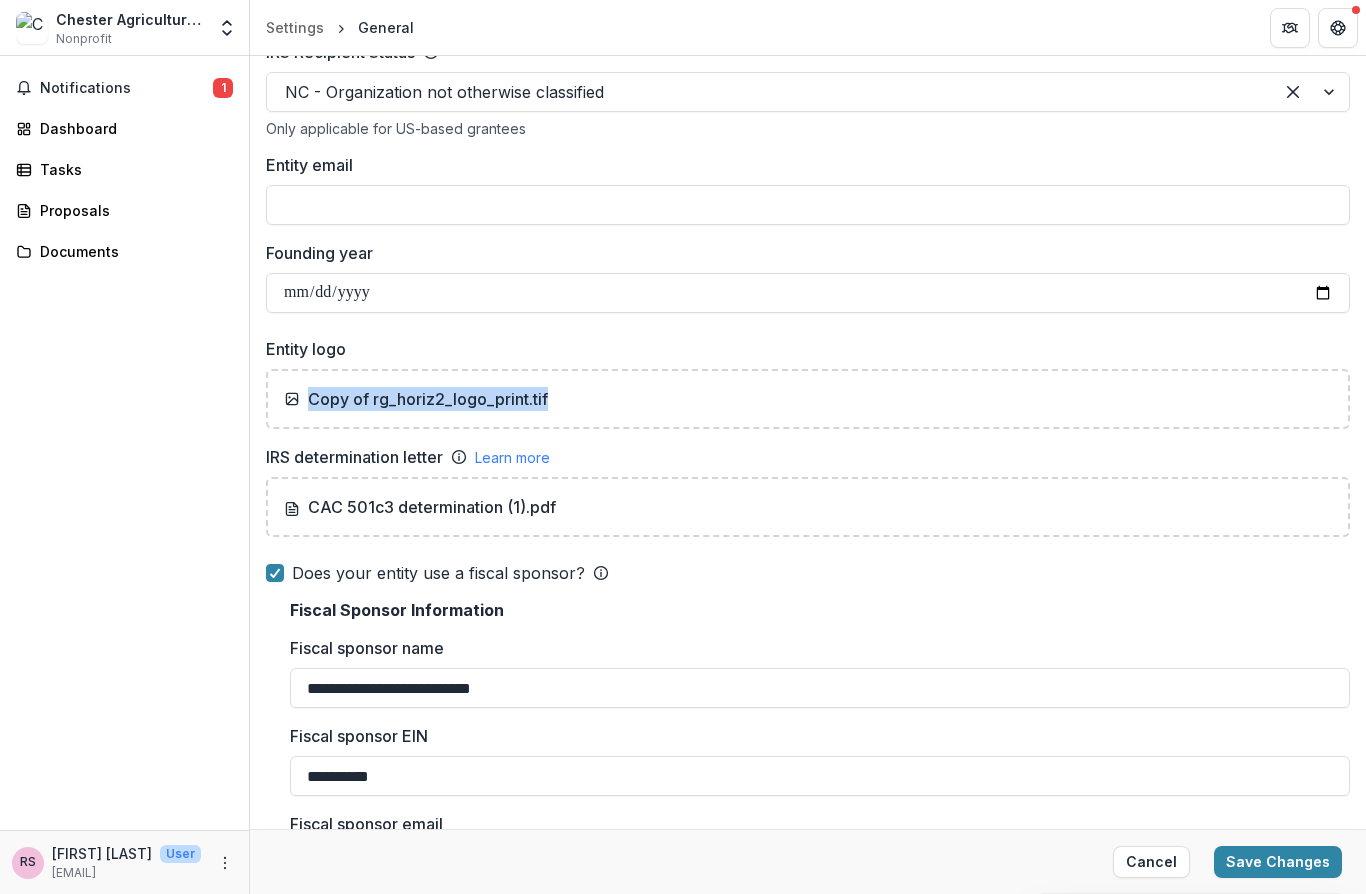 click on "Cancel" at bounding box center (1151, 862) 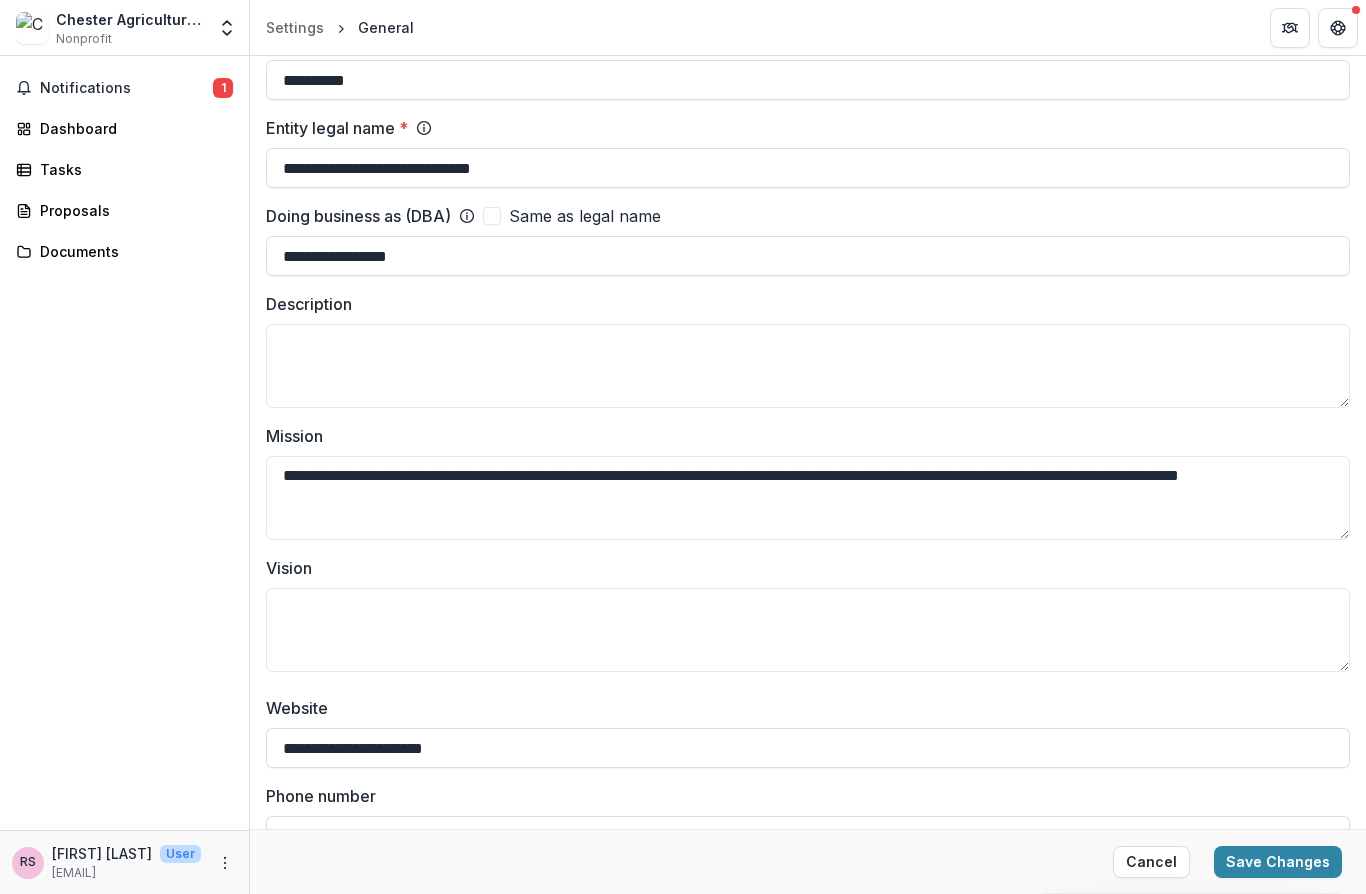 scroll, scrollTop: 135, scrollLeft: 0, axis: vertical 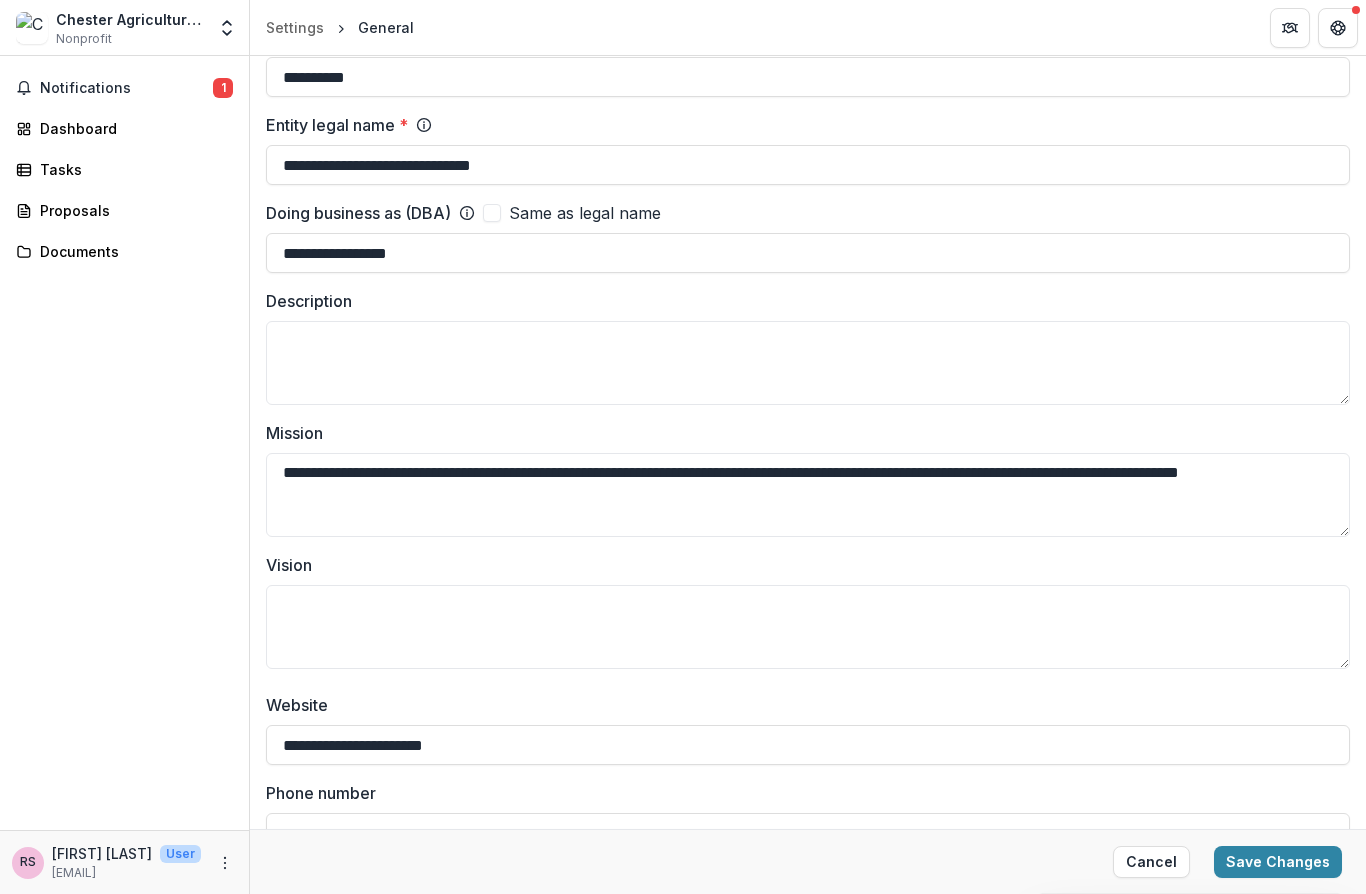 click on "Cancel" at bounding box center (1151, 862) 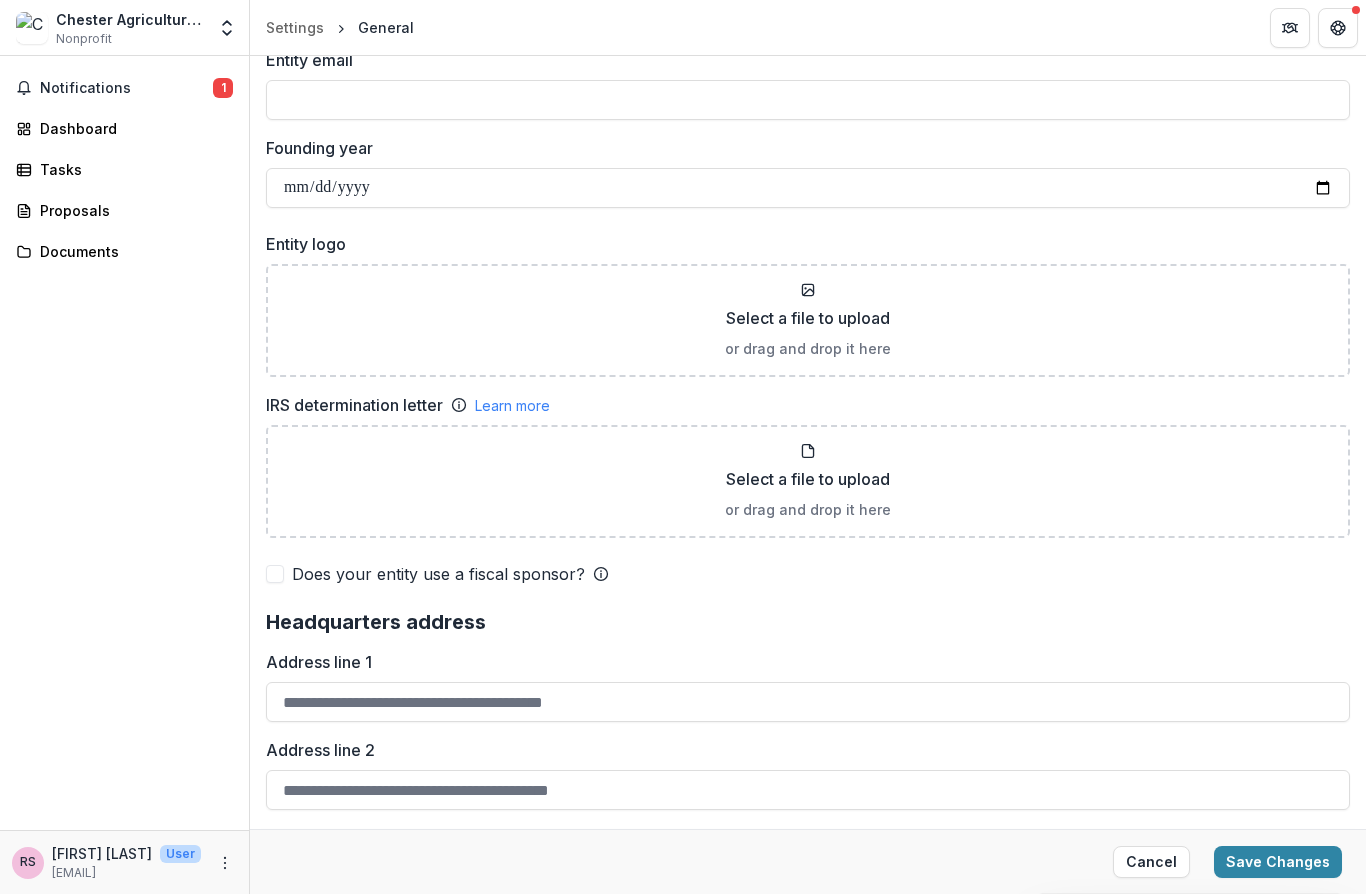scroll, scrollTop: 1183, scrollLeft: 0, axis: vertical 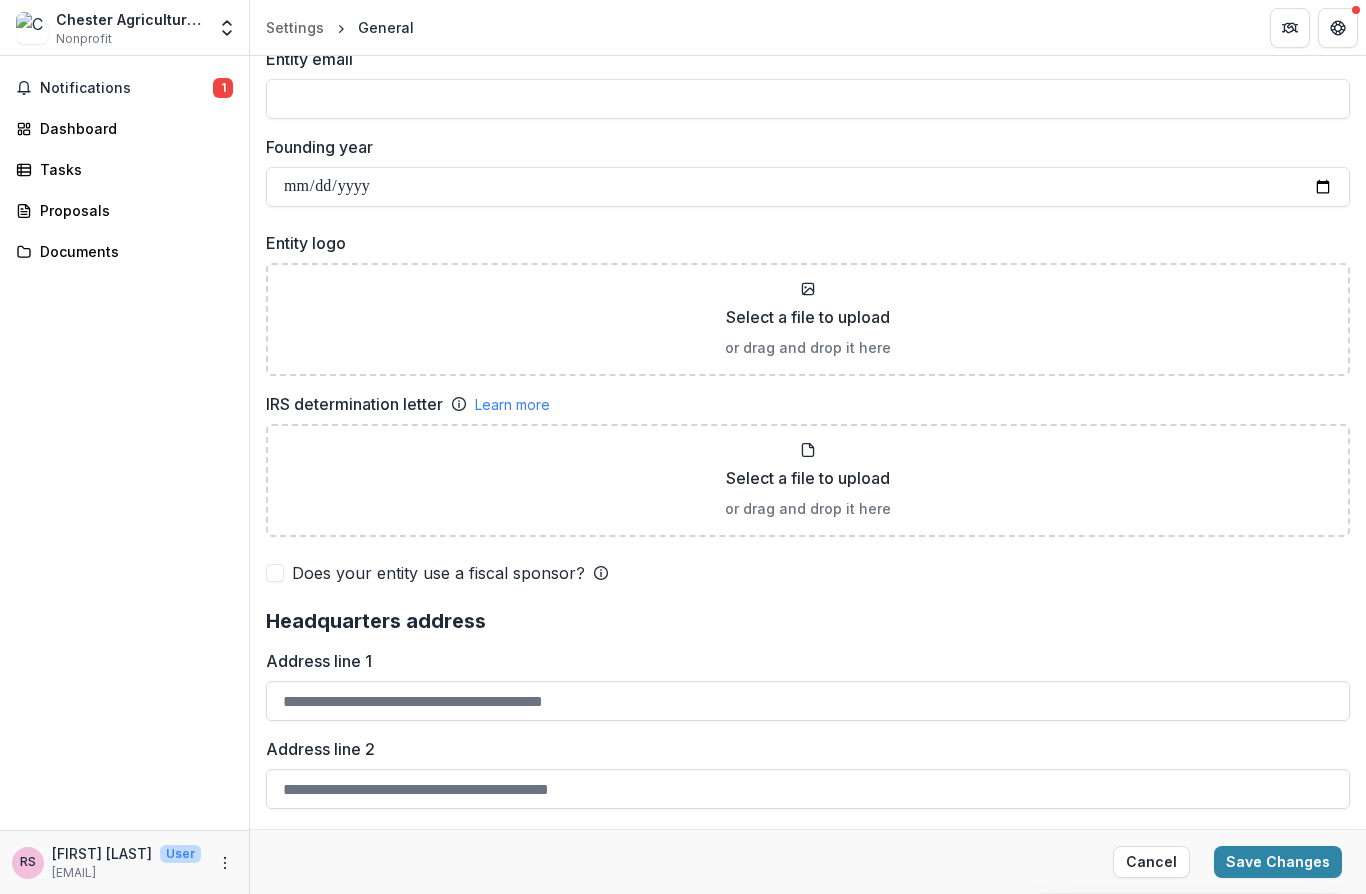 click on "Save Changes" at bounding box center [1278, 862] 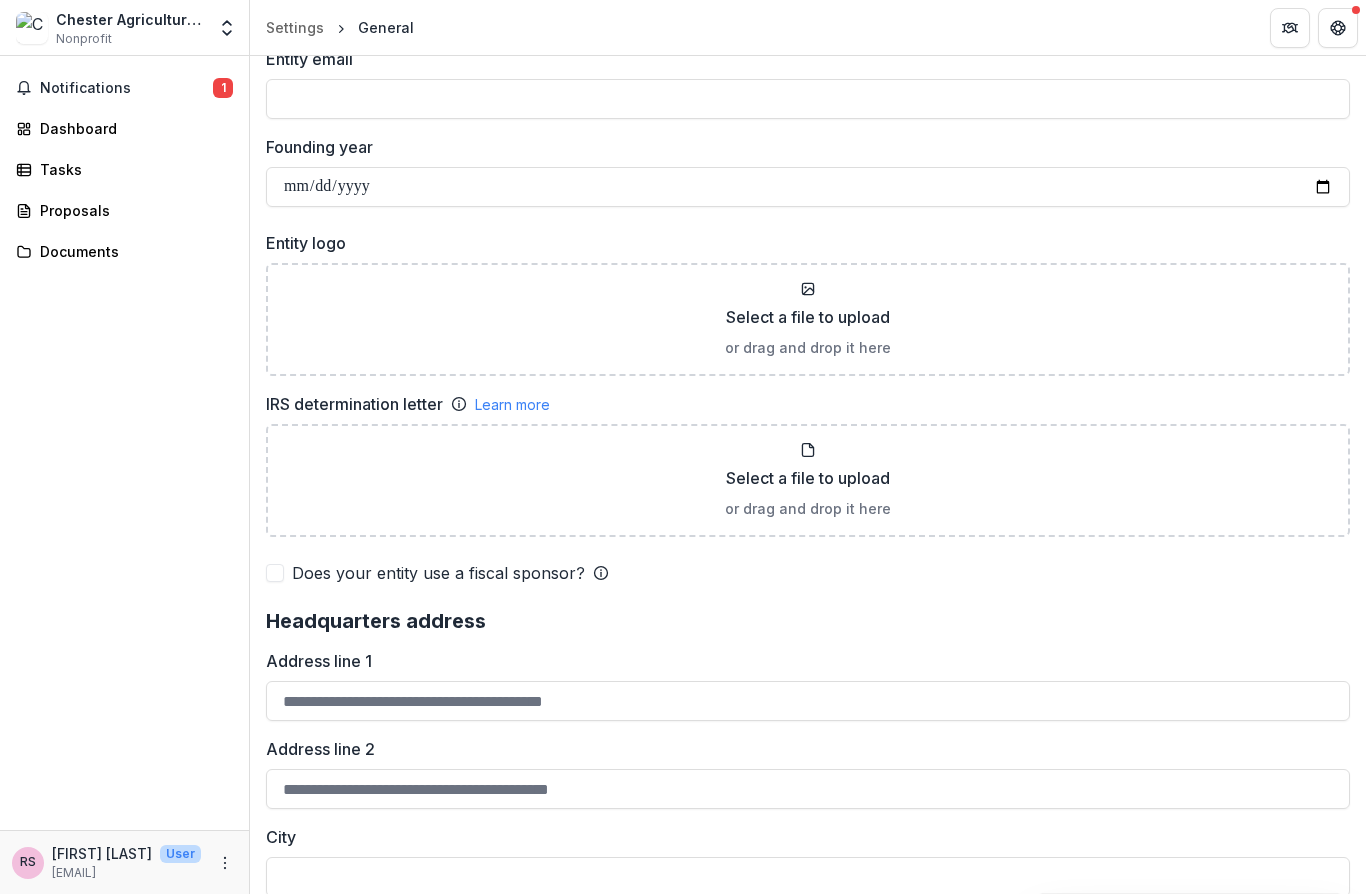 click on "Notifications" at bounding box center (126, 88) 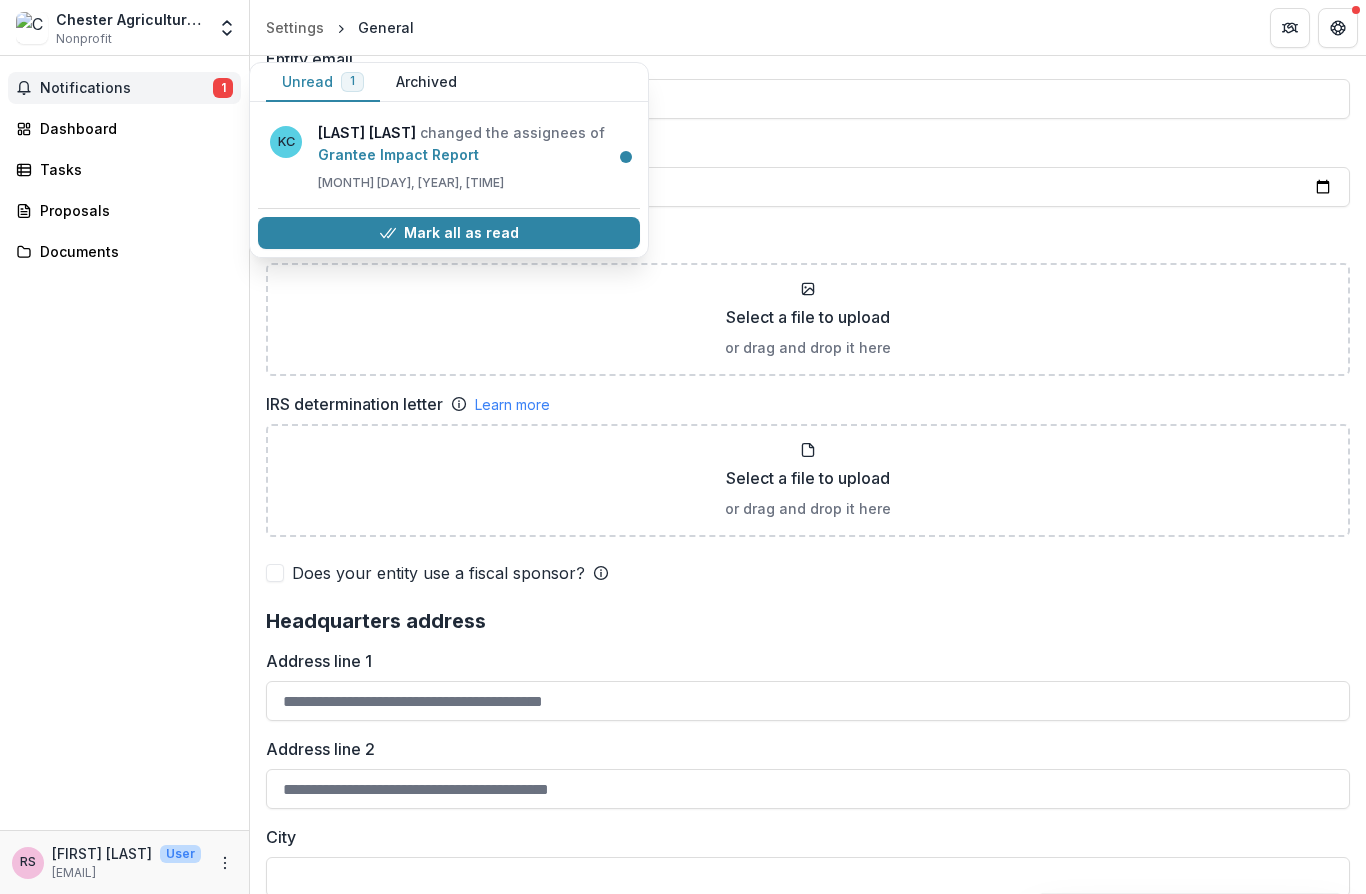 click on "Grantee Impact Report" at bounding box center (398, 154) 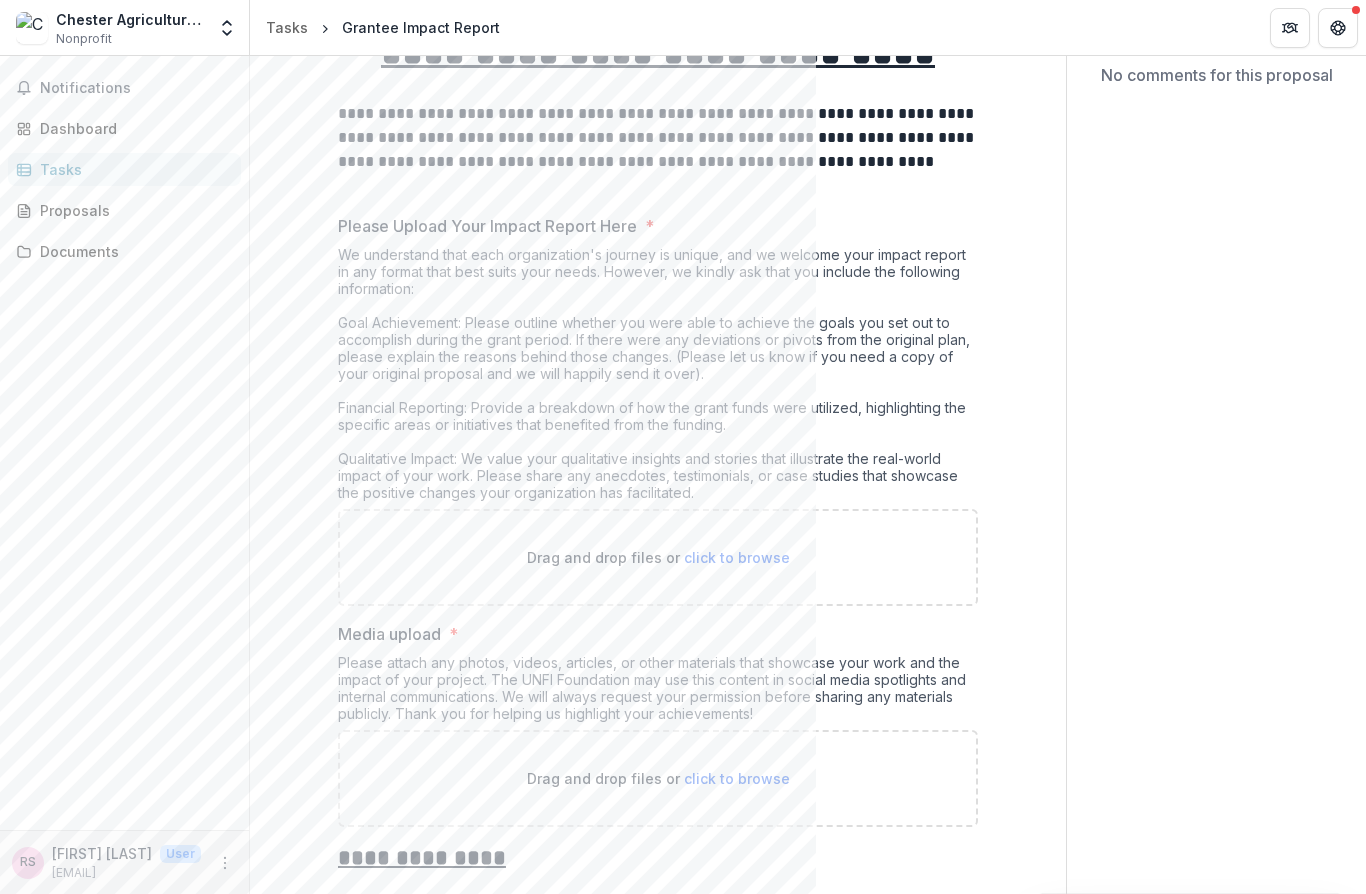 scroll, scrollTop: 196, scrollLeft: 0, axis: vertical 